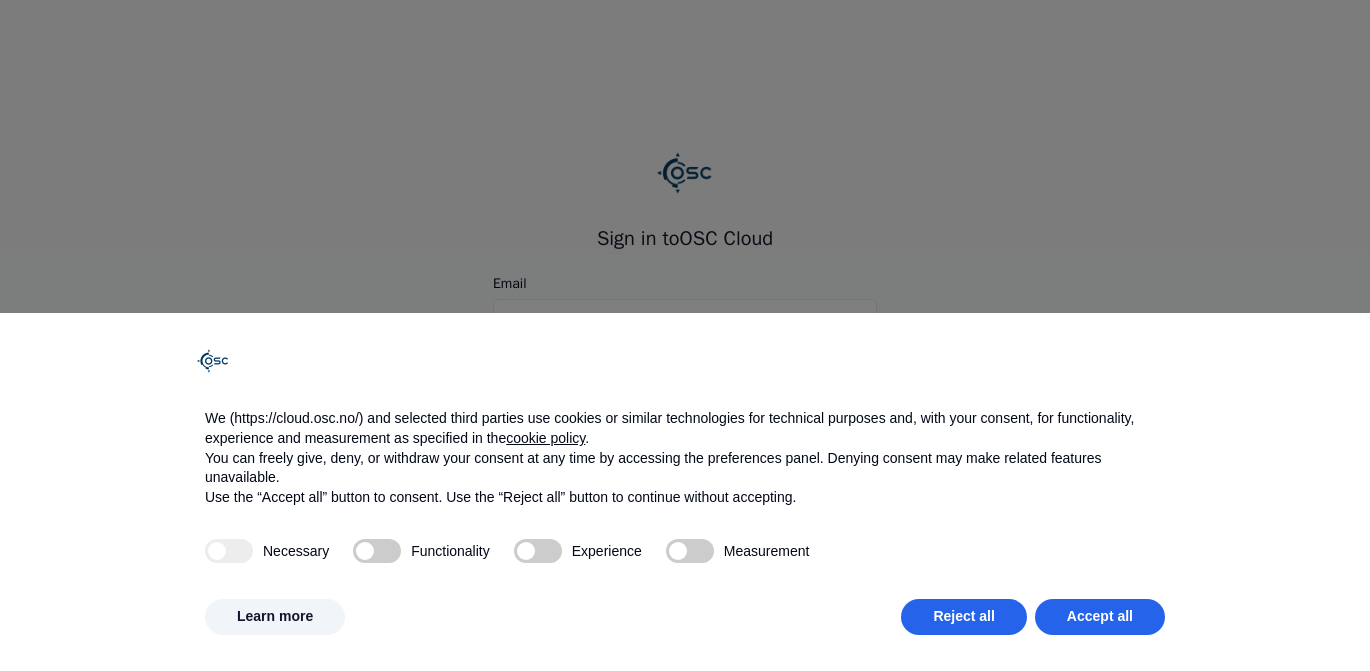 scroll, scrollTop: 0, scrollLeft: 0, axis: both 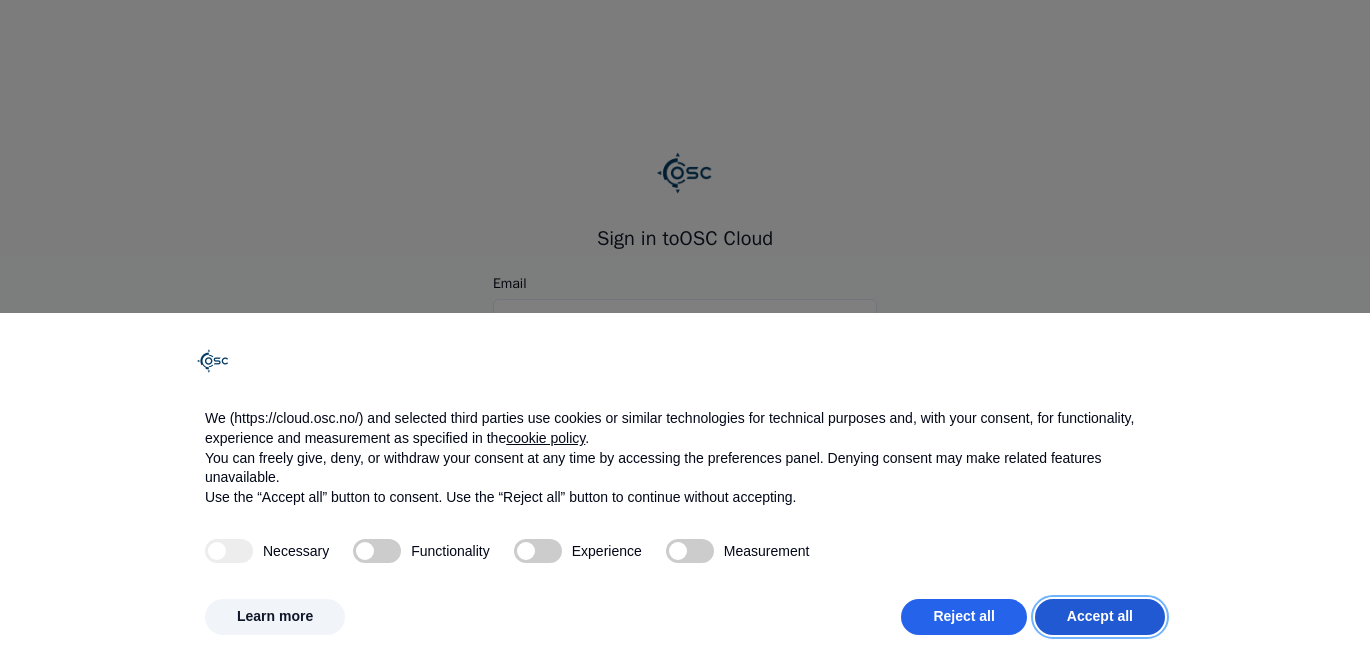 click on "Accept all" at bounding box center [1100, 617] 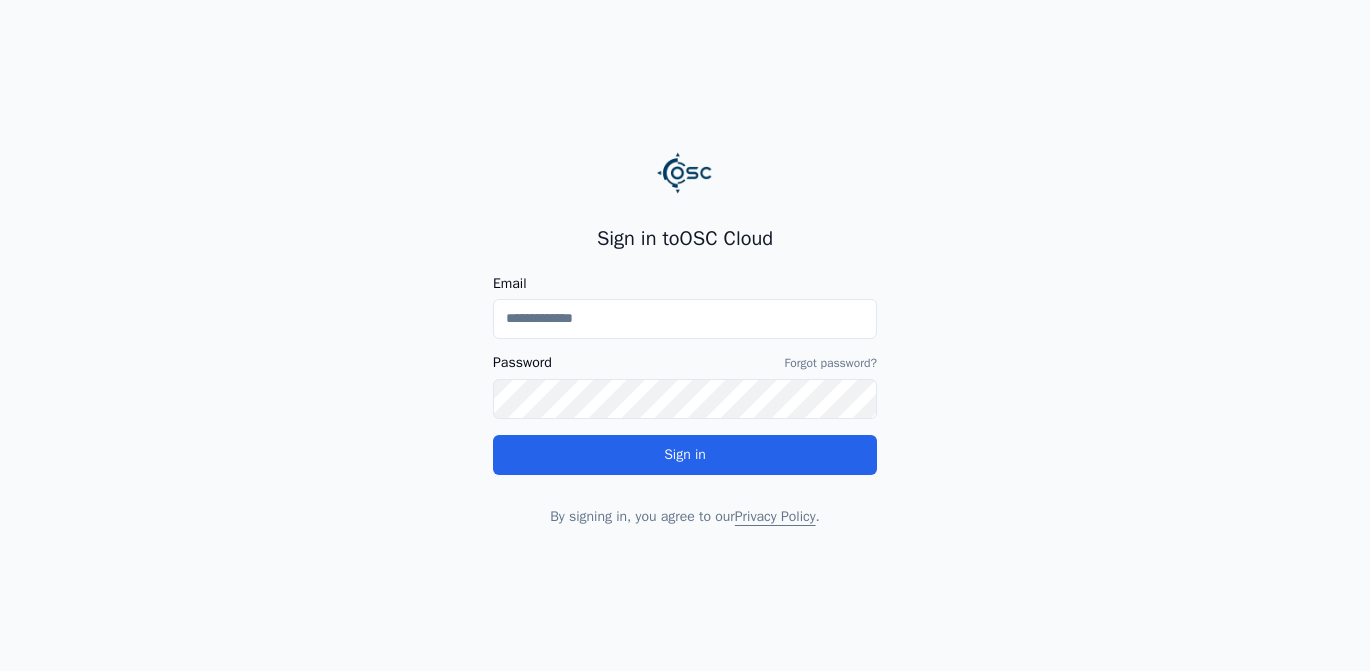 click on "Email" at bounding box center (685, 319) 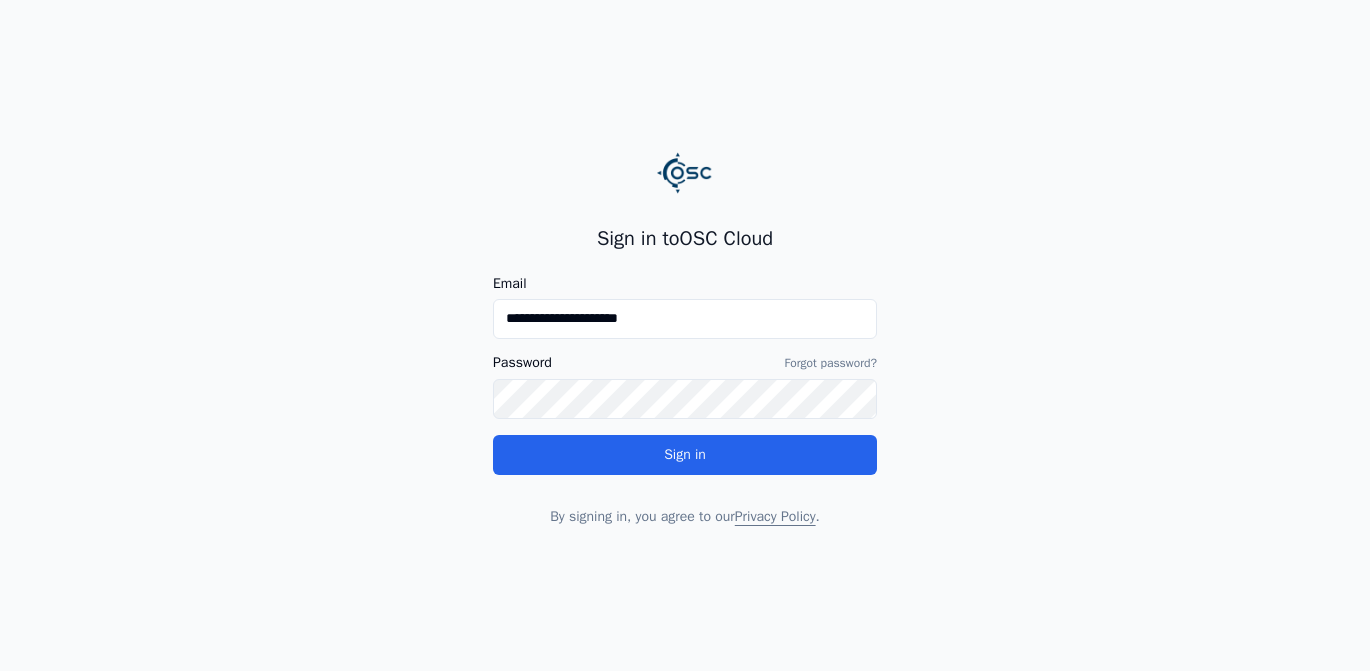 click on "Sign in" at bounding box center (685, 455) 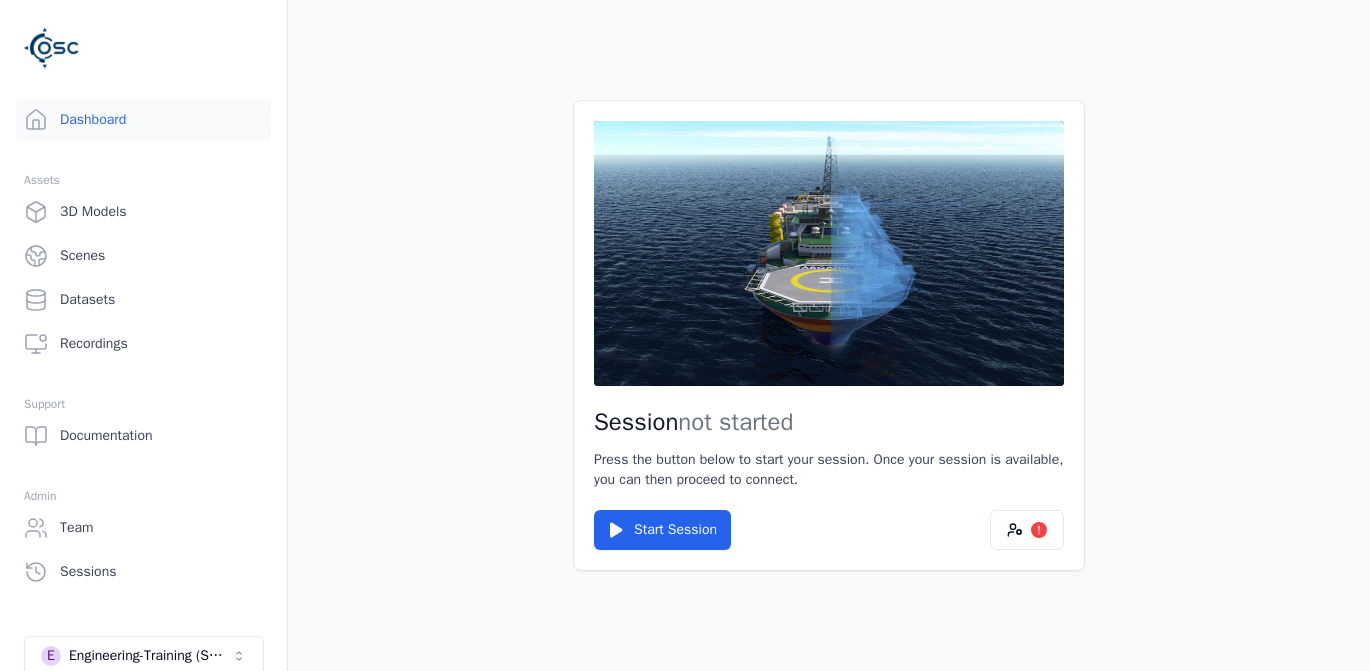 scroll, scrollTop: 0, scrollLeft: 0, axis: both 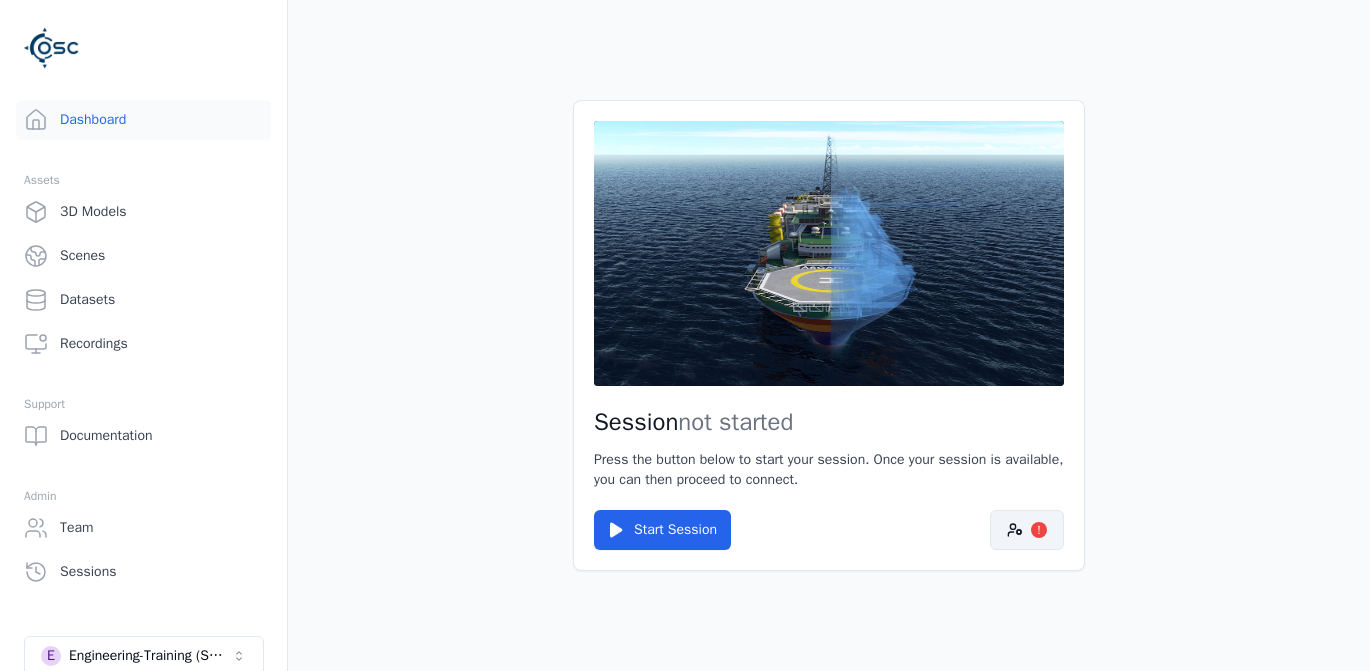 click on "!" at bounding box center (1027, 530) 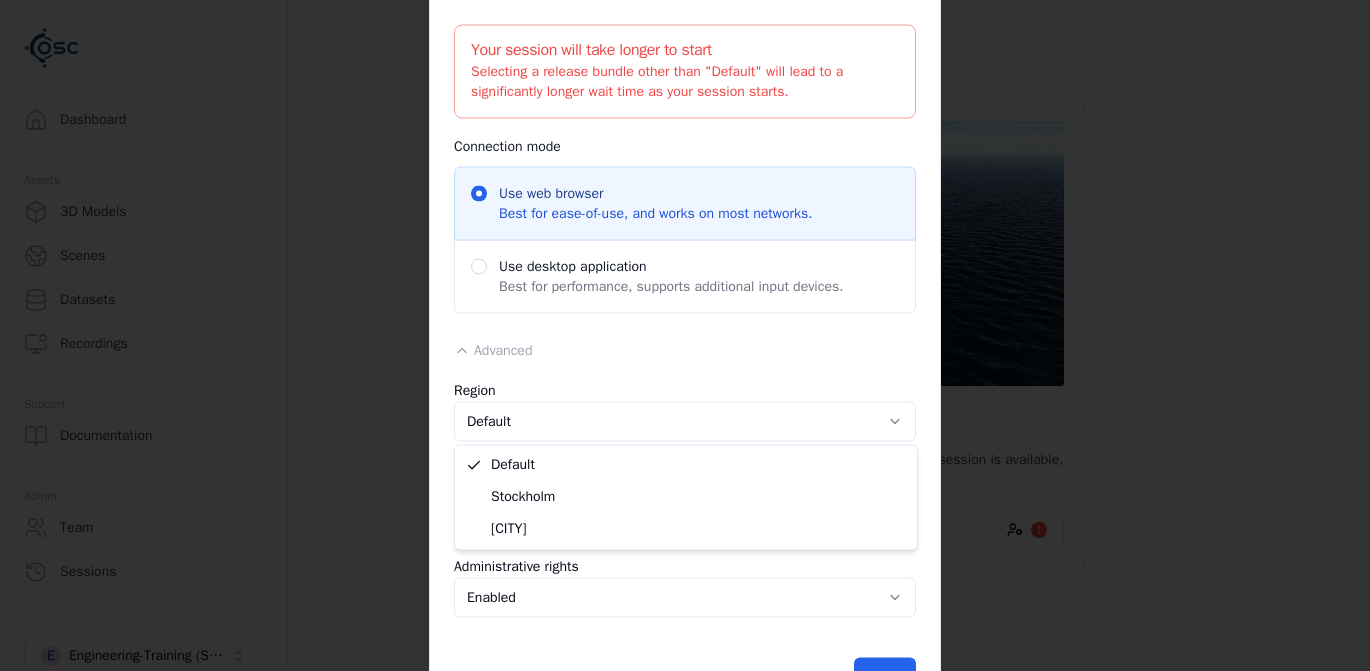click on "Opt-in to analytics Would you like to help us improve our service by allowing us to collect analytics data about how you use our application? This data helps us understand usage patterns, troubleshoot issues, and make your experience better. For more information about what is collected and how it is used, please refer to our  Privacy Policy . Accept Decline Dashboard Assets 3D Models Scenes Datasets Recordings Support Documentation Admin Team Sessions E Engineering-Training (SSO Staging) Privacy | Cookies Session  not started Press the button below to start your session. Once your session is available, you can then proceed to connect. Start Session !
Session preferences Your session will take longer to start Selecting a release bundle other than "Default" will lead to a significantly longer wait time as your session starts. Connection mode Use web browser Best for ease-of-use, and works on most networks. Use desktop application Best for performance, supports additional input devices. Advanced" at bounding box center (685, 335) 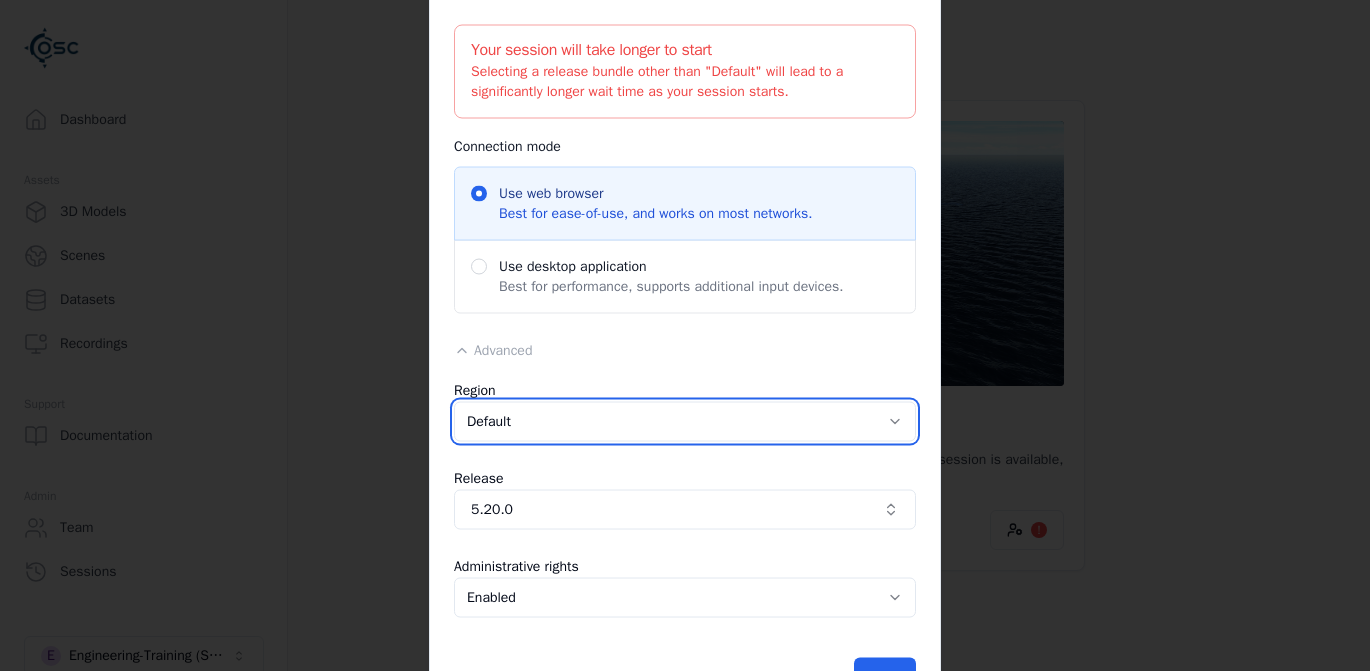 click on "Opt-in to analytics Would you like to help us improve our service by allowing us to collect analytics data about how you use our application? This data helps us understand usage patterns, troubleshoot issues, and make your experience better. For more information about what is collected and how it is used, please refer to our  Privacy Policy . Accept Decline Dashboard Assets 3D Models Scenes Datasets Recordings Support Documentation Admin Team Sessions E Engineering-Training (SSO Staging) Privacy | Cookies Session  not started Press the button below to start your session. Once your session is available, you can then proceed to connect. Start Session !
Session preferences Your session will take longer to start Selecting a release bundle other than "Default" will lead to a significantly longer wait time as your session starts. Connection mode Use web browser Best for ease-of-use, and works on most networks. Use desktop application Best for performance, supports additional input devices. Advanced" at bounding box center (685, 335) 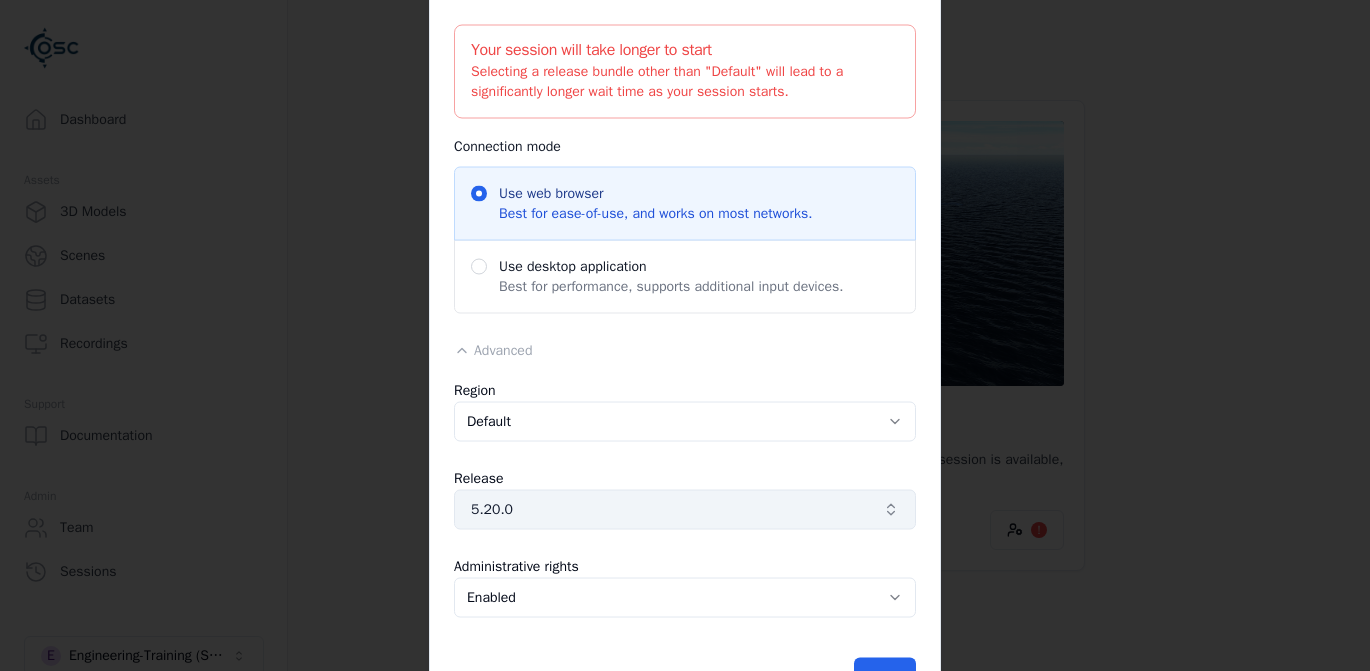 click on "5.20.0" at bounding box center (673, 509) 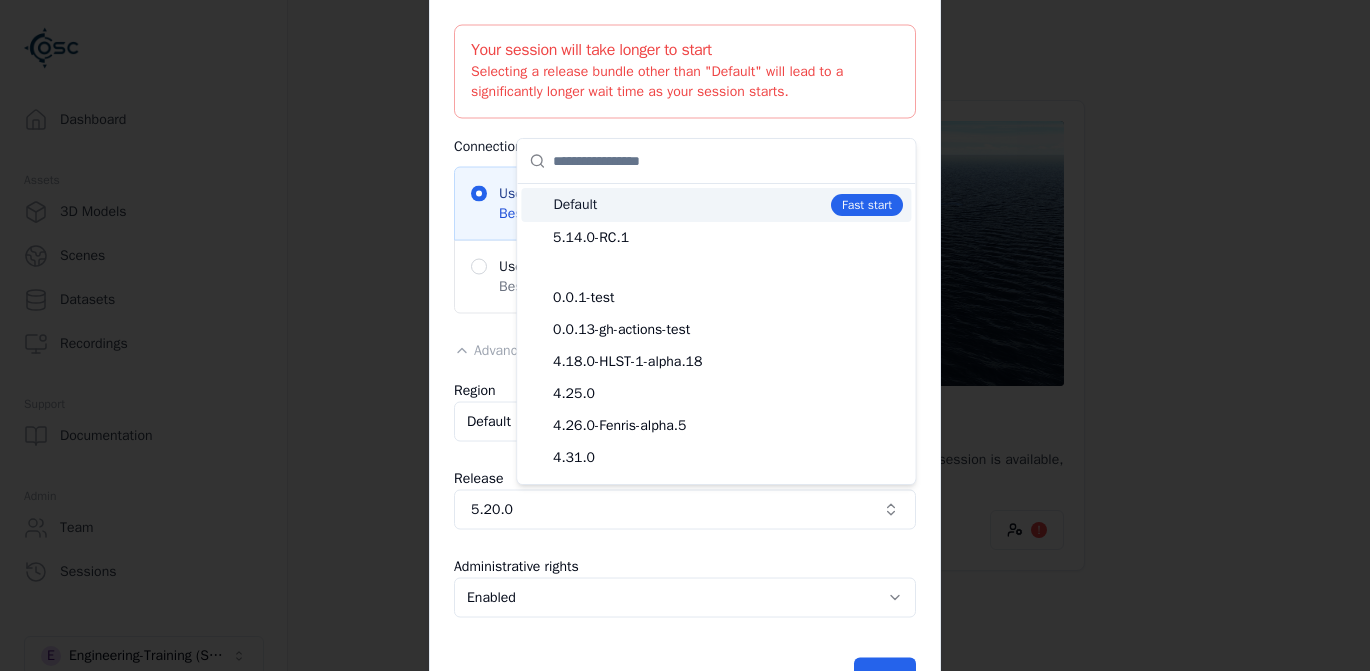 click on "Default" at bounding box center (688, 205) 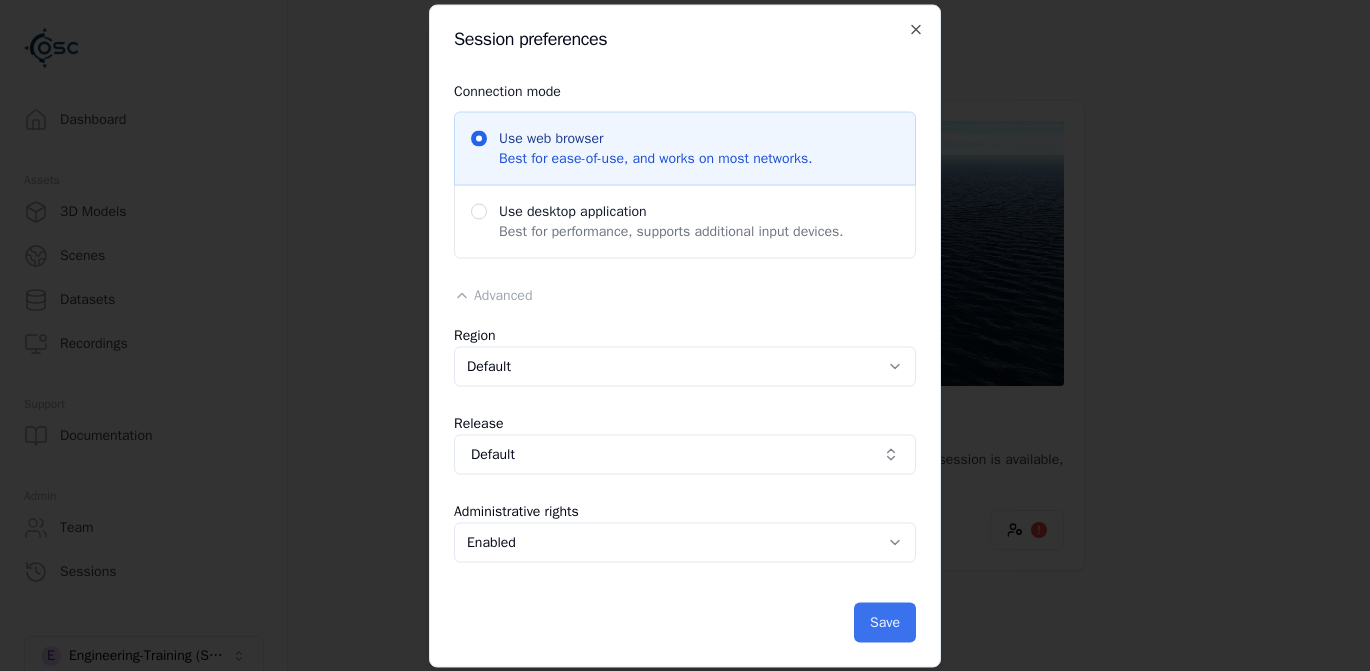 click on "Save" at bounding box center (885, 622) 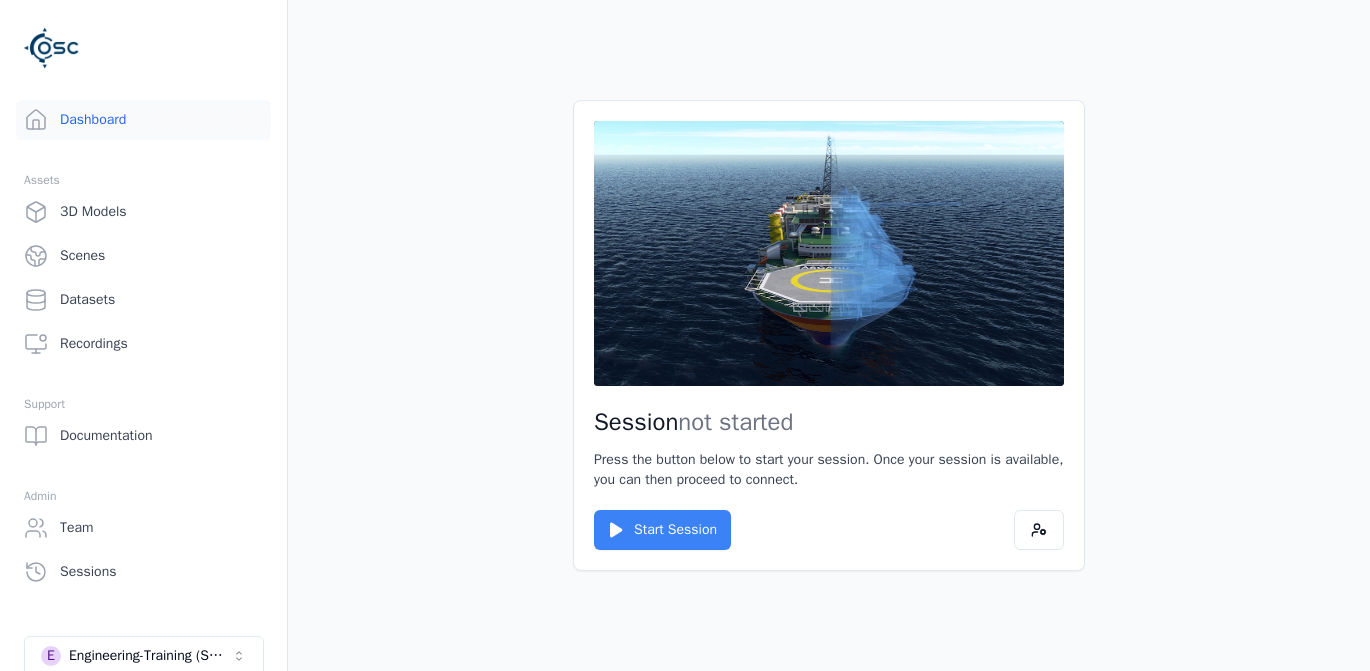click on "Start Session" at bounding box center [662, 530] 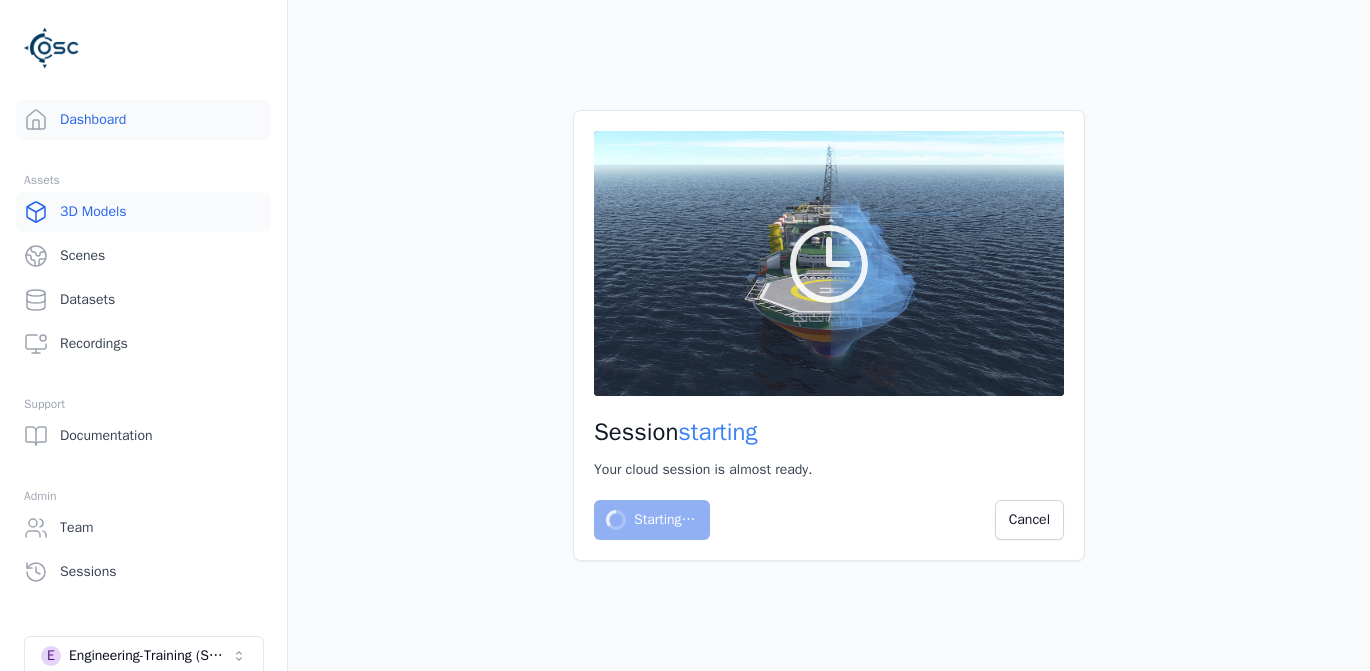 click on "3D Models" at bounding box center (143, 212) 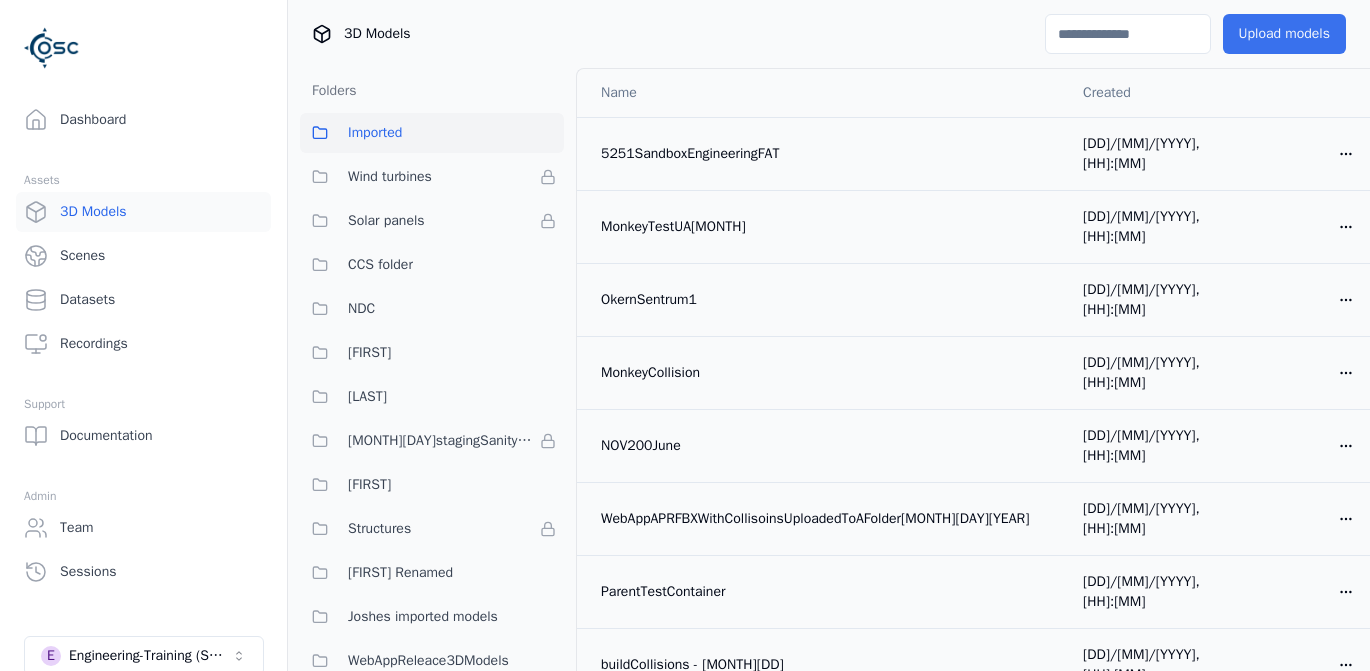click on "Upload models" at bounding box center (1284, 34) 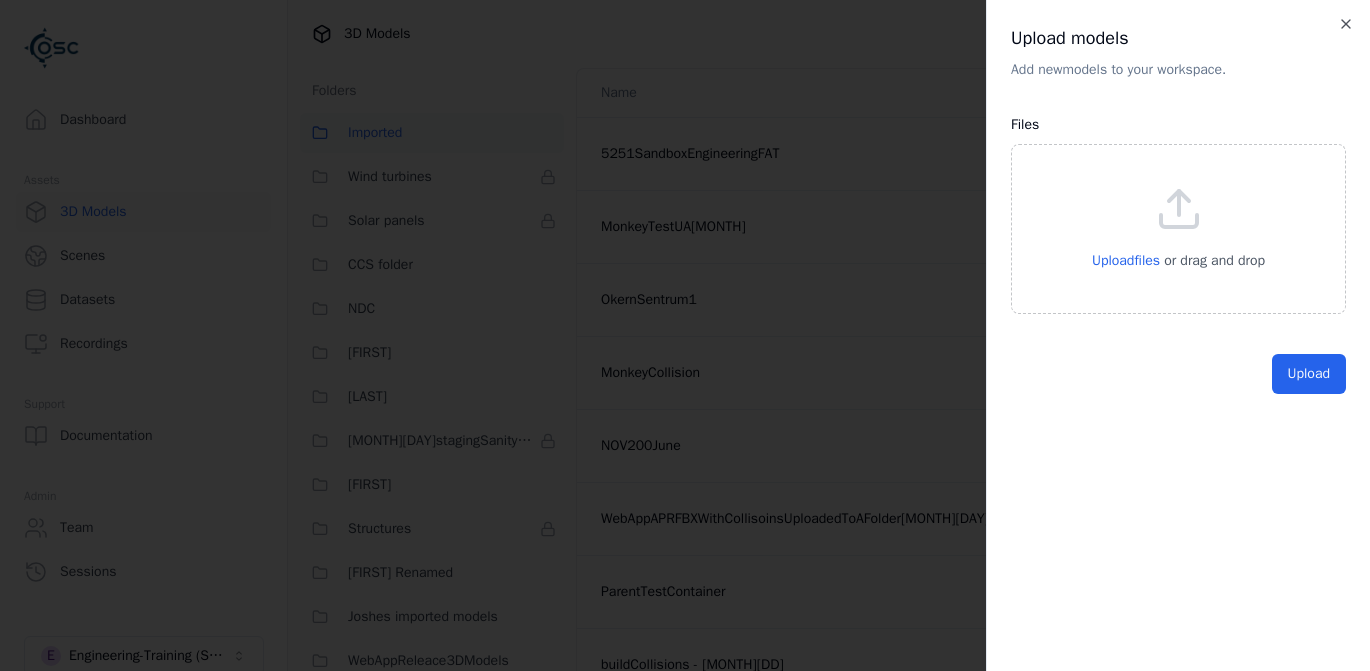 click on "Upload  files or drag and drop" at bounding box center [1178, 229] 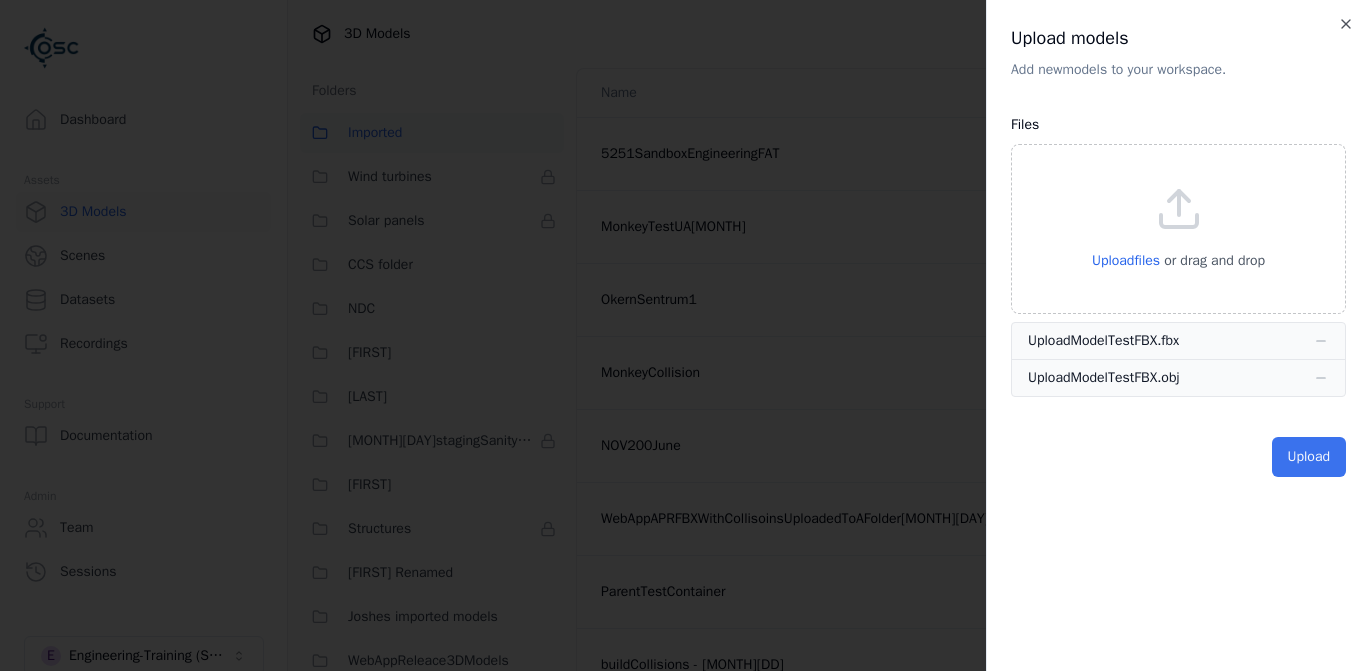 click on "Upload" at bounding box center [1309, 457] 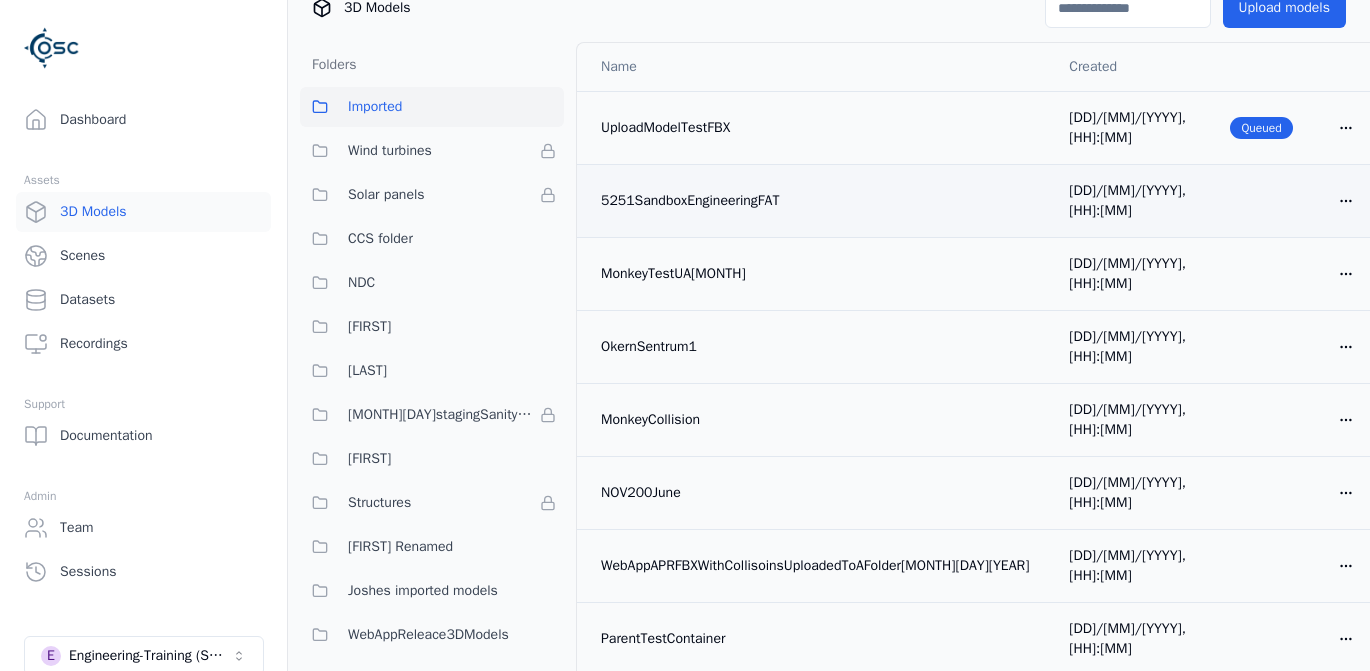scroll, scrollTop: 22, scrollLeft: 0, axis: vertical 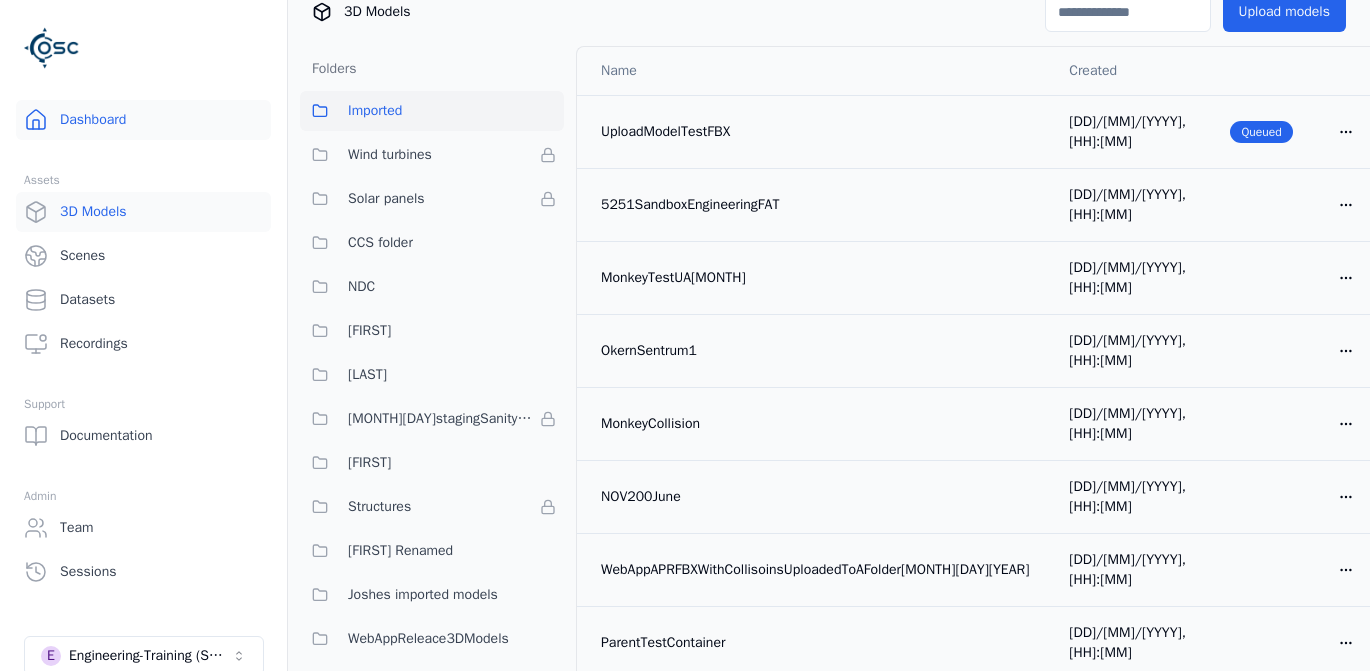 click on "Dashboard" at bounding box center [143, 120] 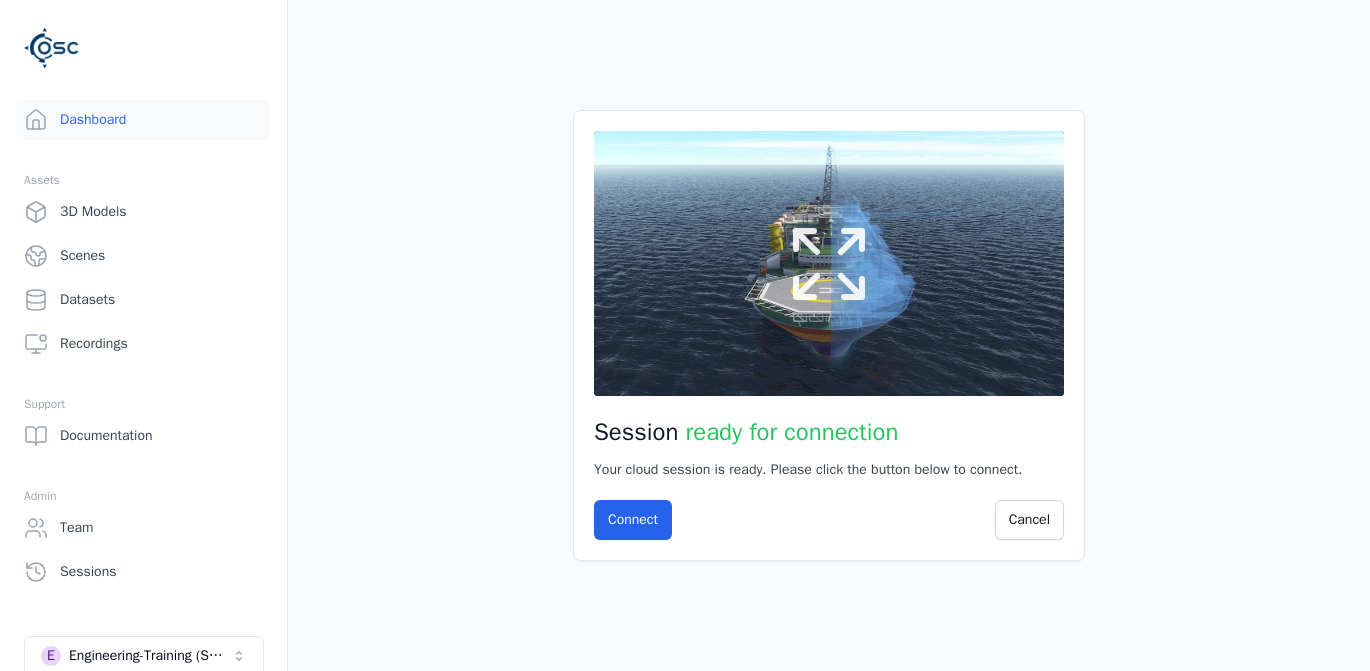 click 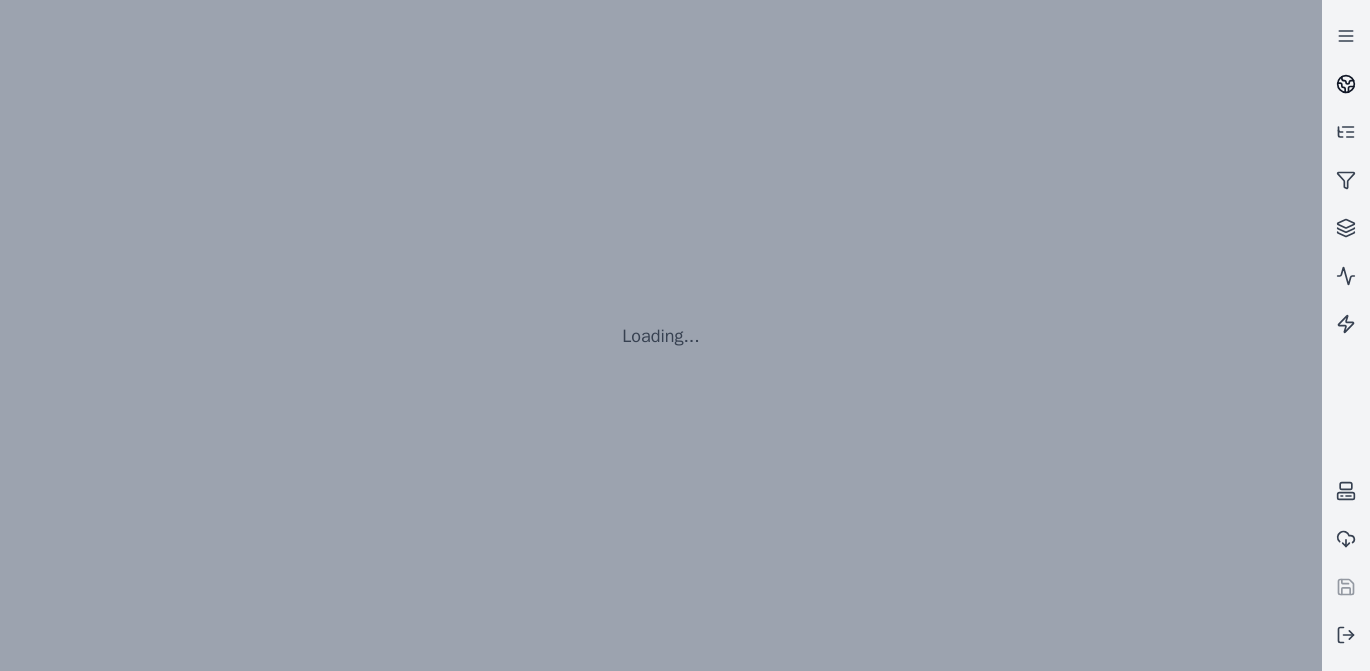 click at bounding box center (1346, 84) 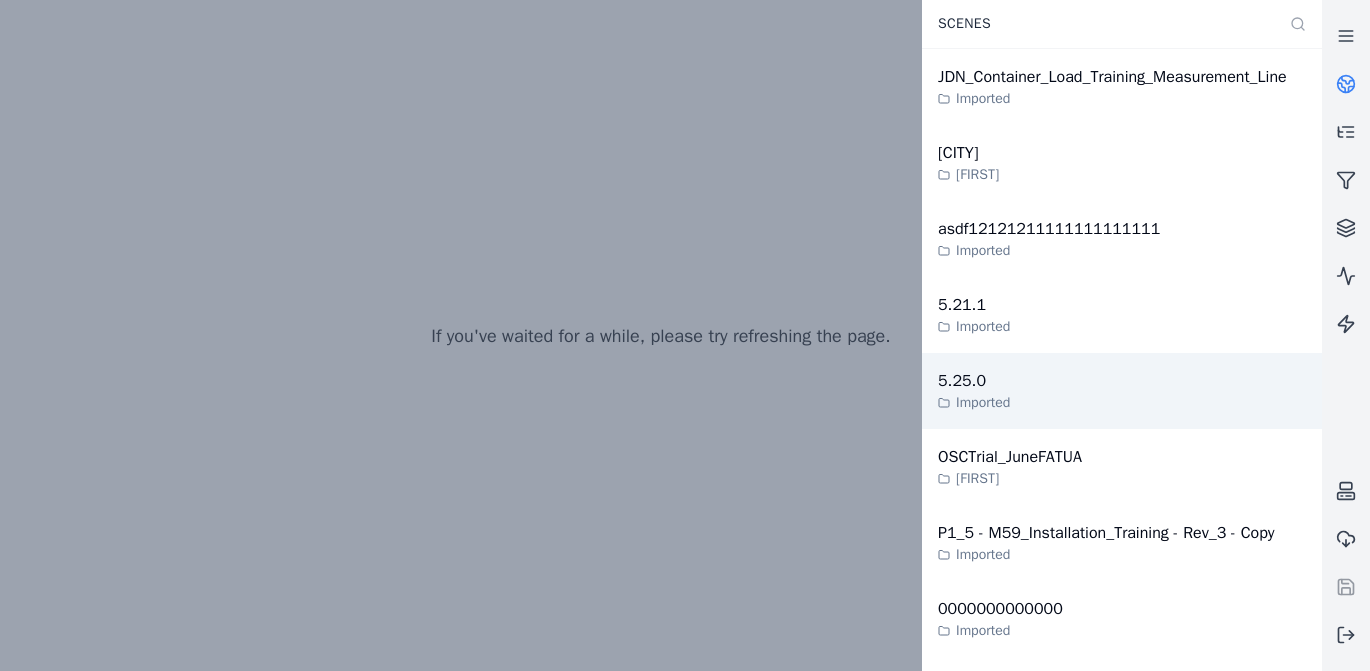 click on "5.25.0 Imported" at bounding box center [1122, 391] 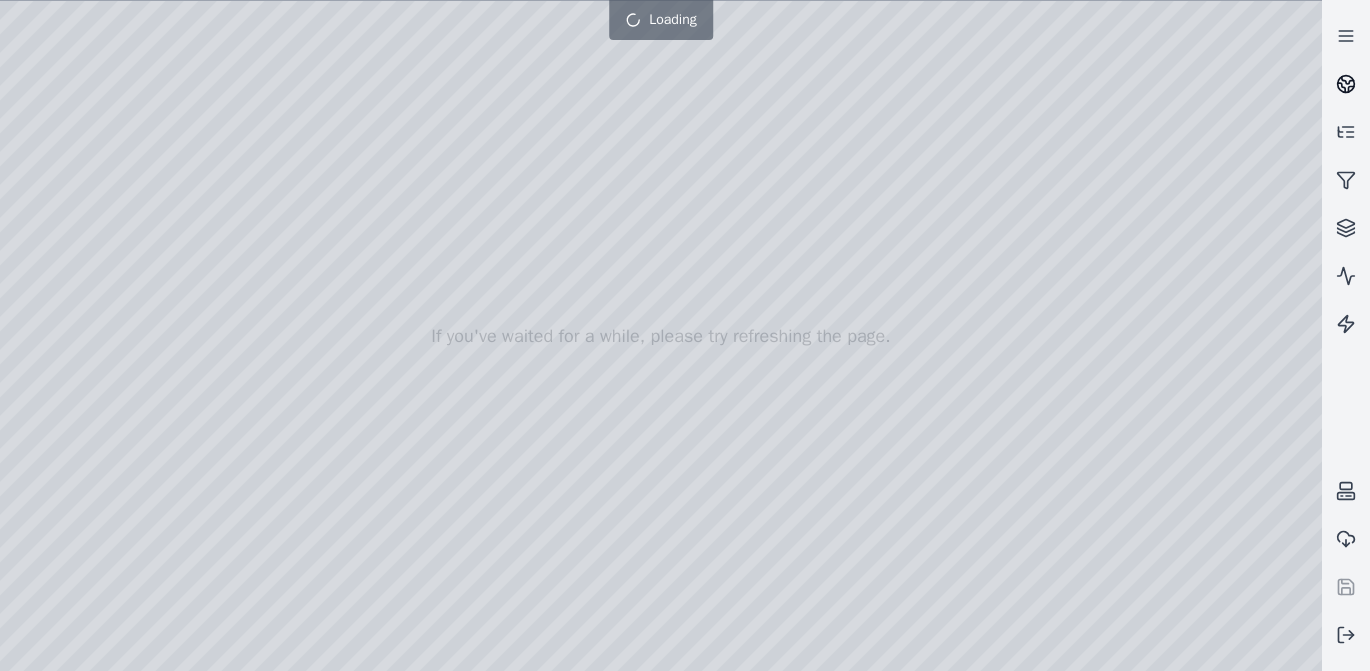 click 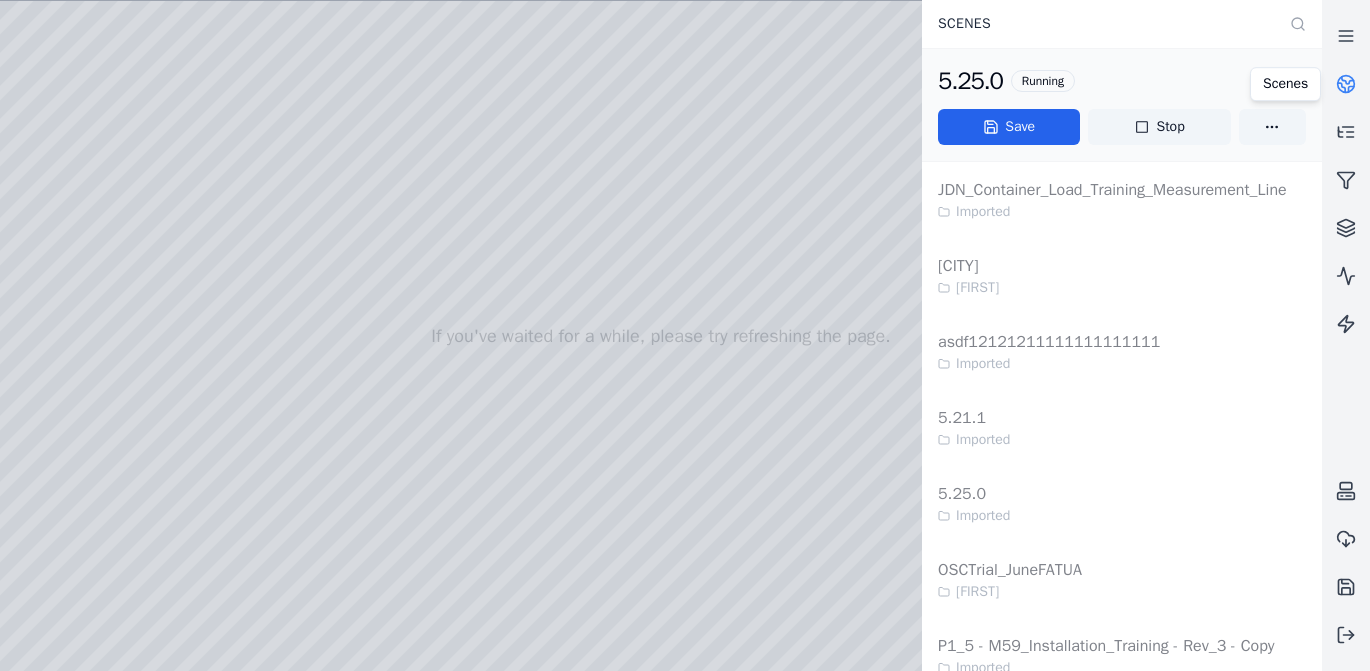 click at bounding box center (661, 336) 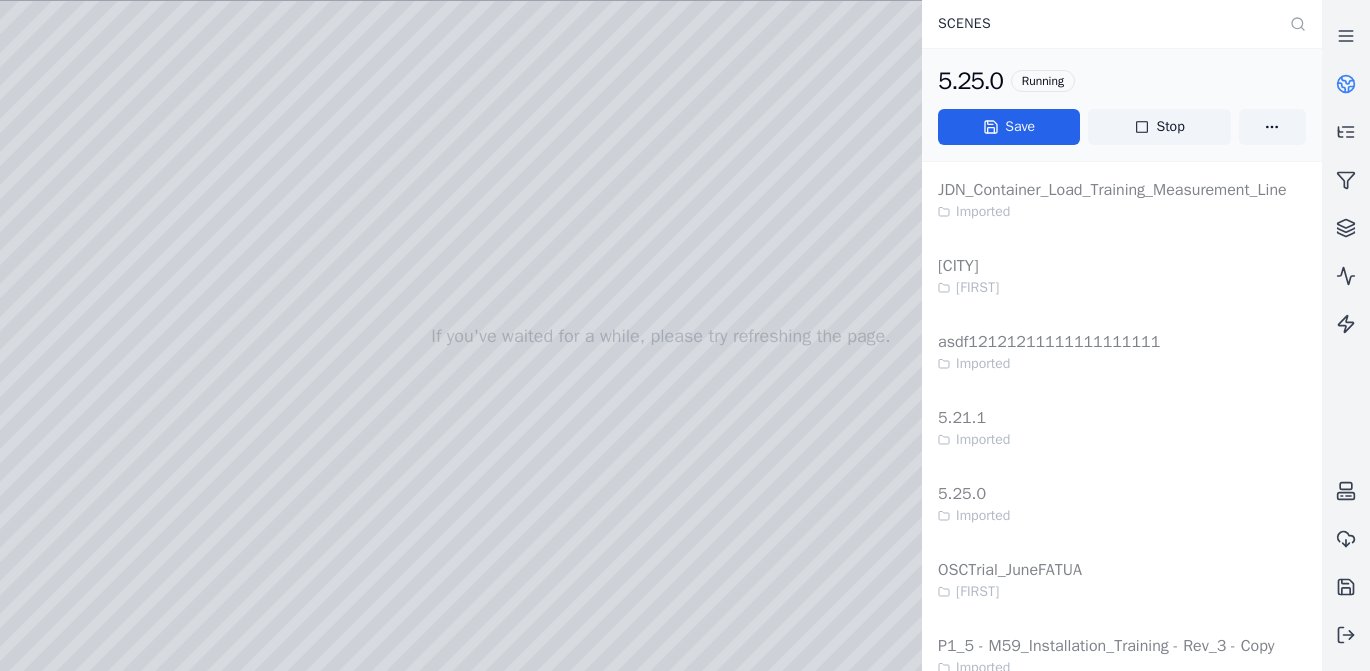 click 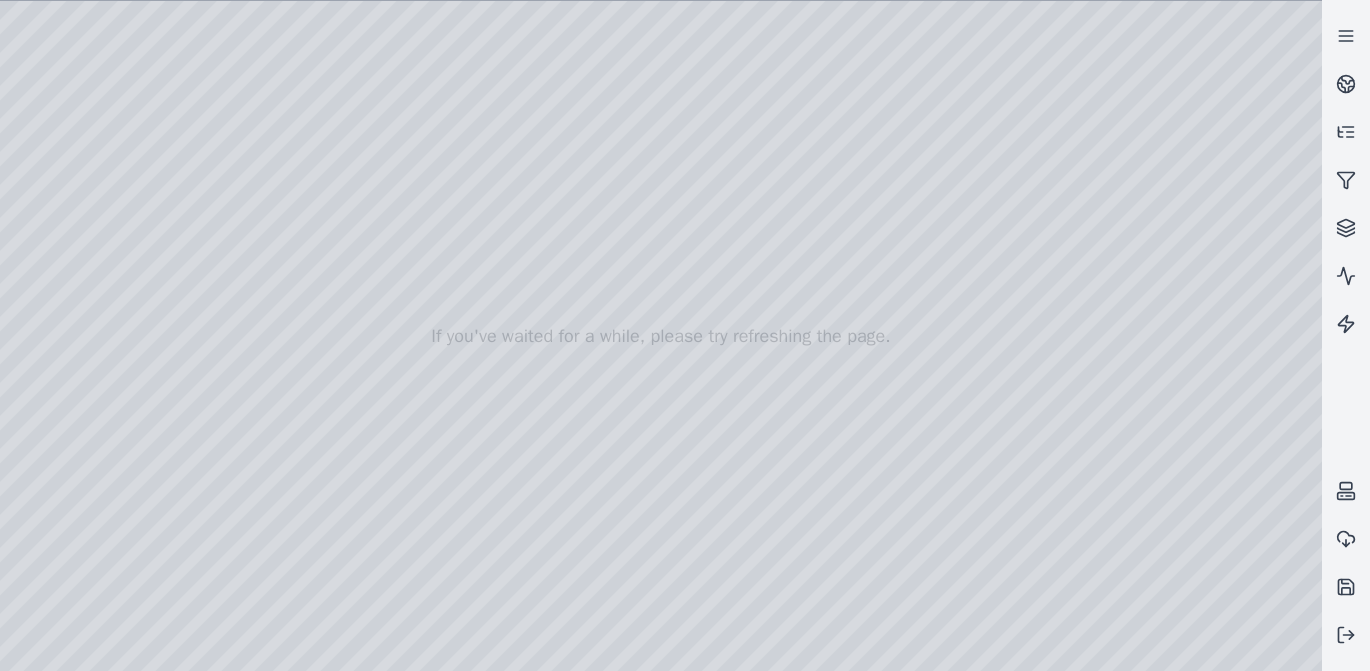 click at bounding box center [661, 336] 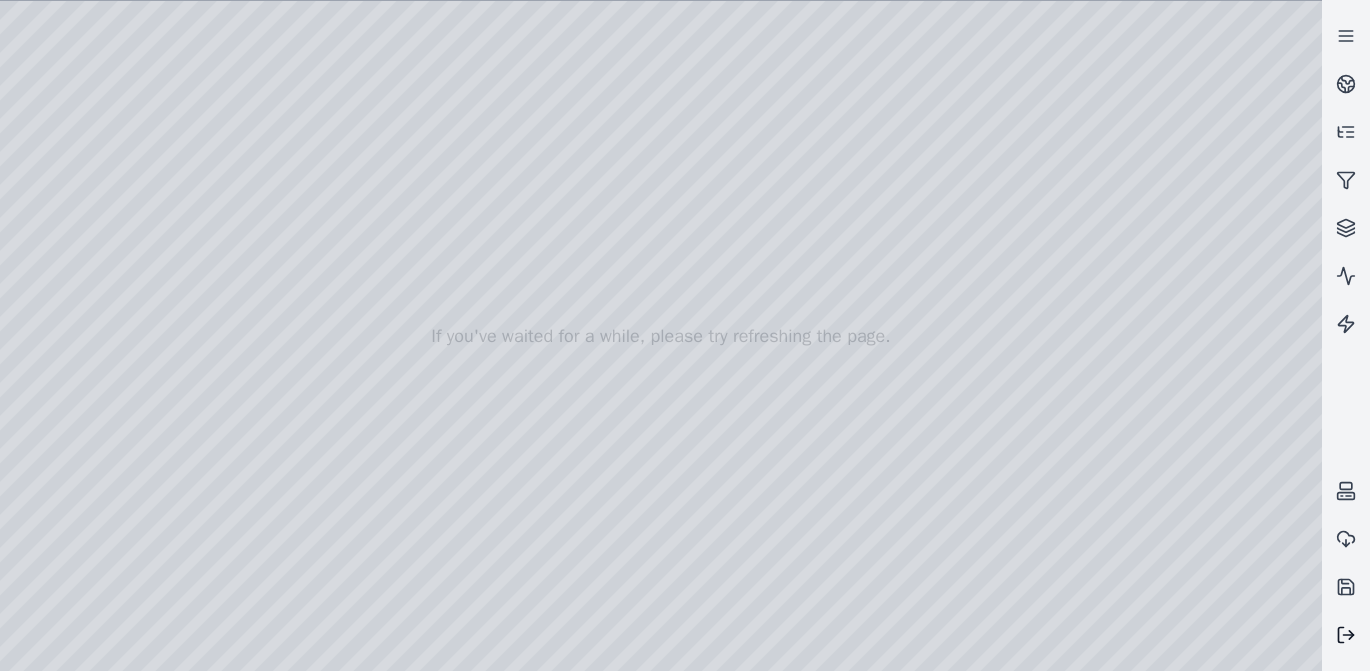 click 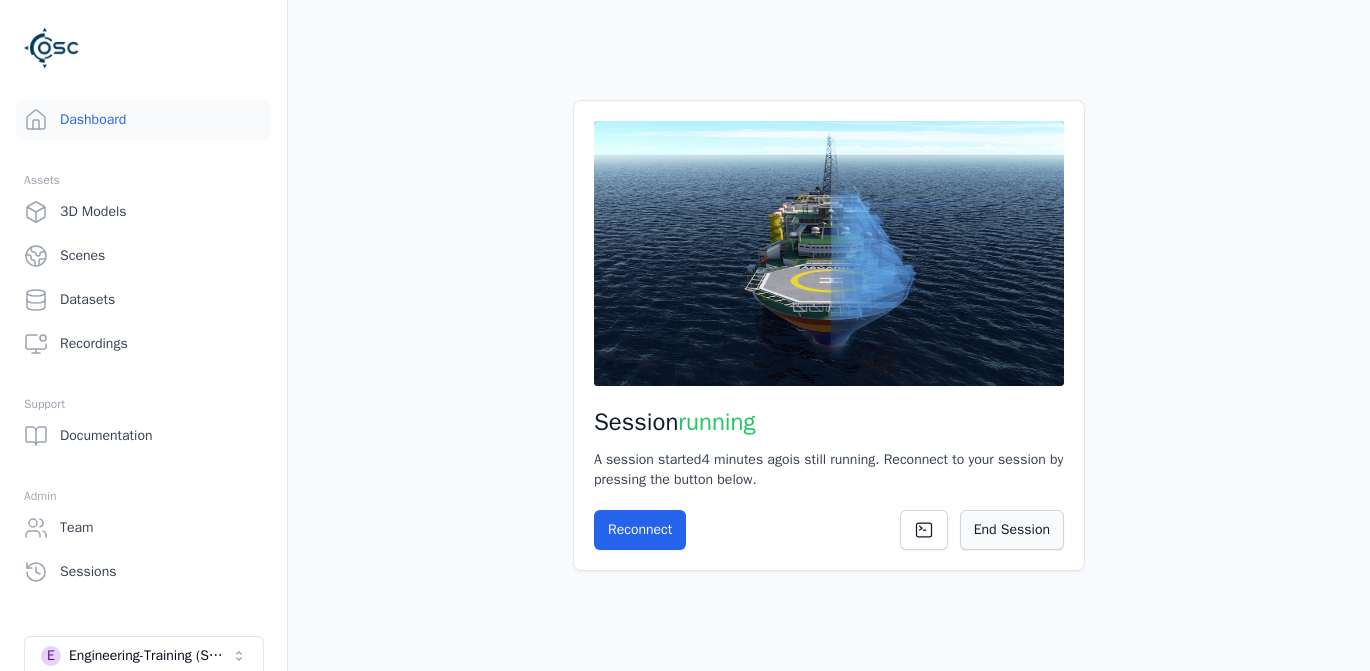 click on "End Session" at bounding box center (1012, 530) 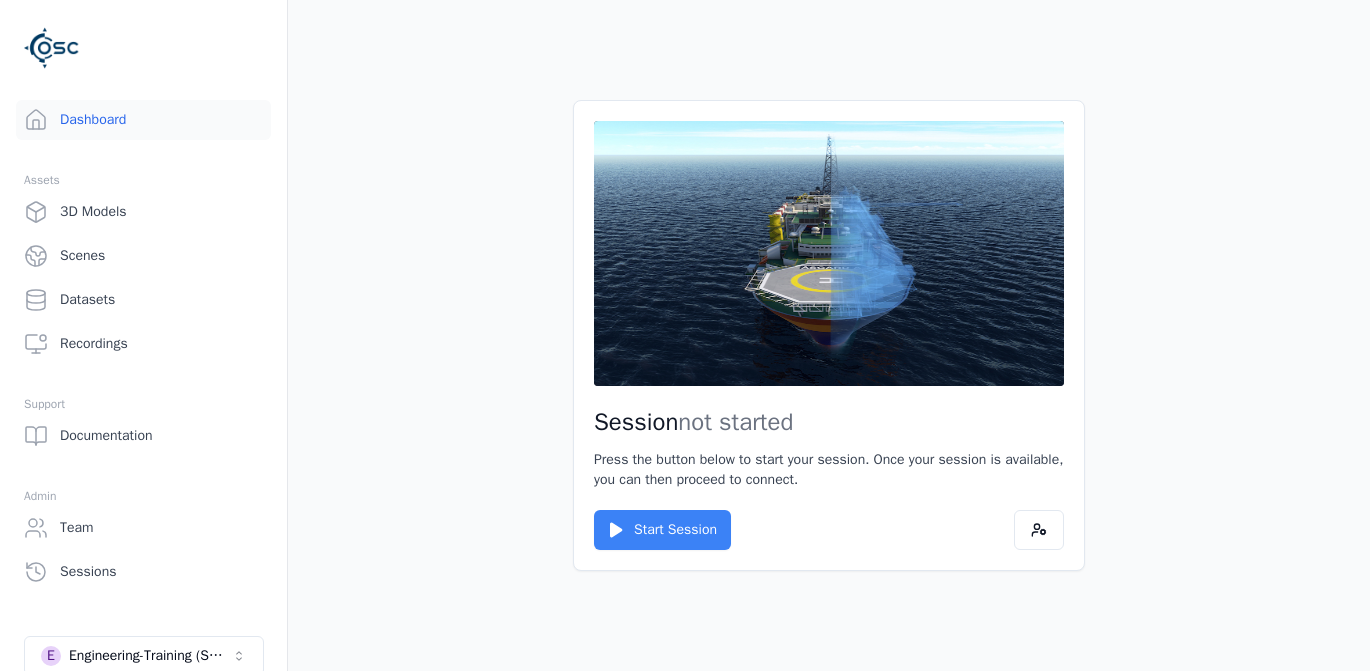 click on "Start Session" at bounding box center [662, 530] 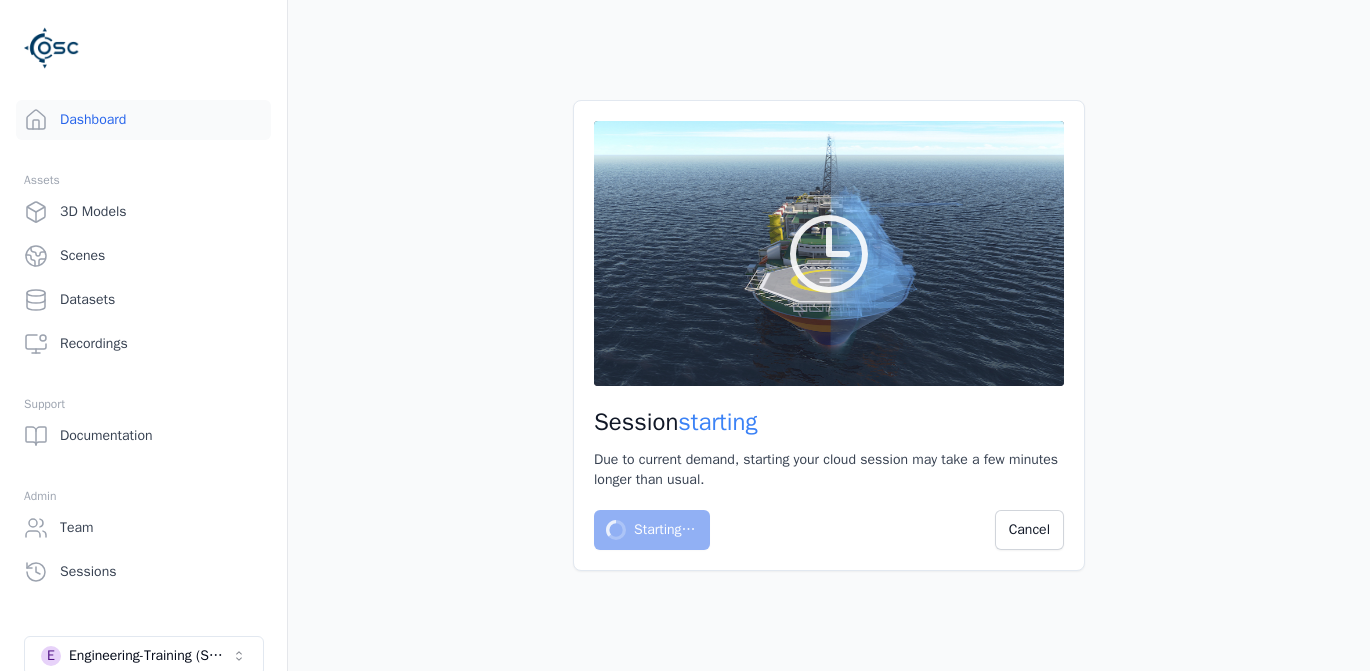 click on "Session  starting Due to current demand, starting your cloud session may take a few minutes longer than usual. Starting… Cancel" at bounding box center (829, 335) 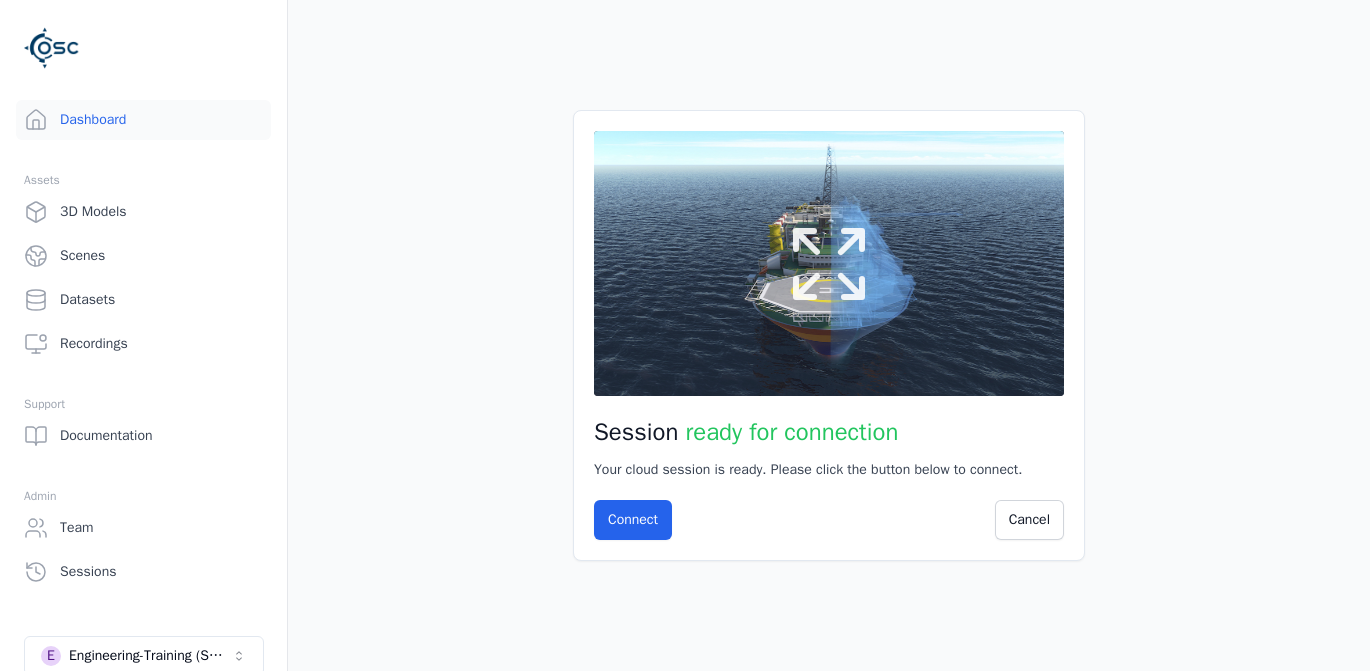 click 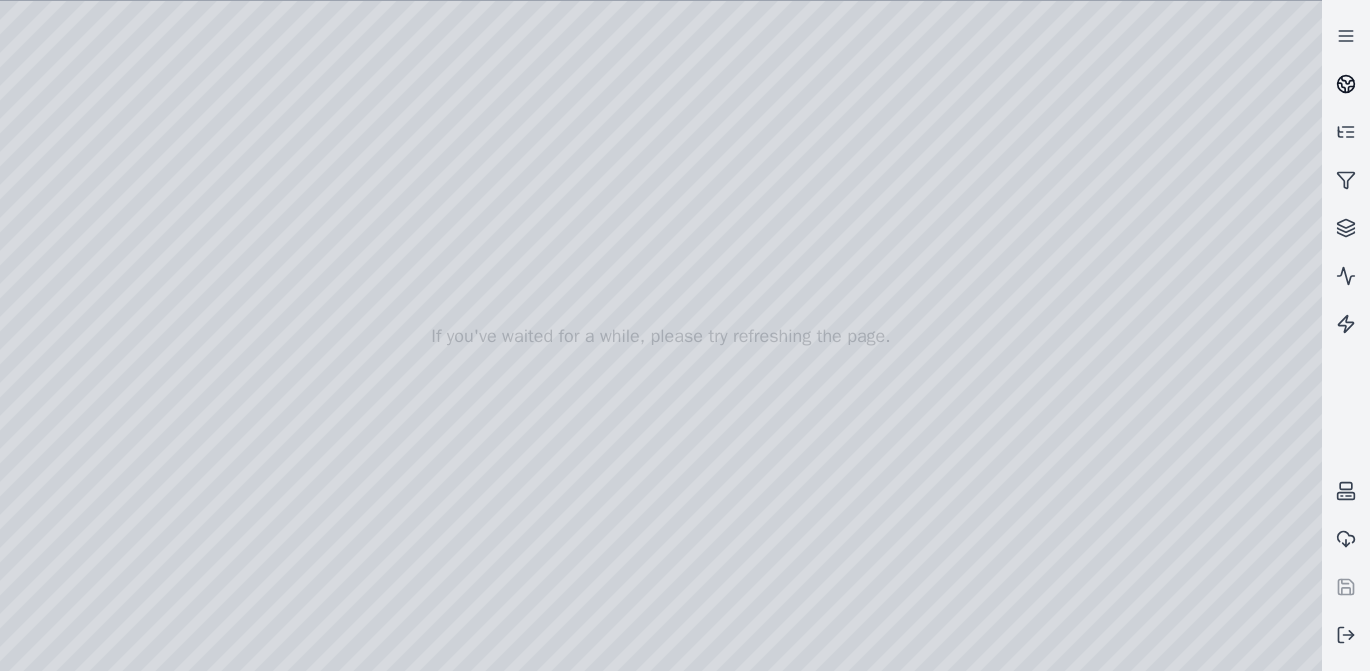 click 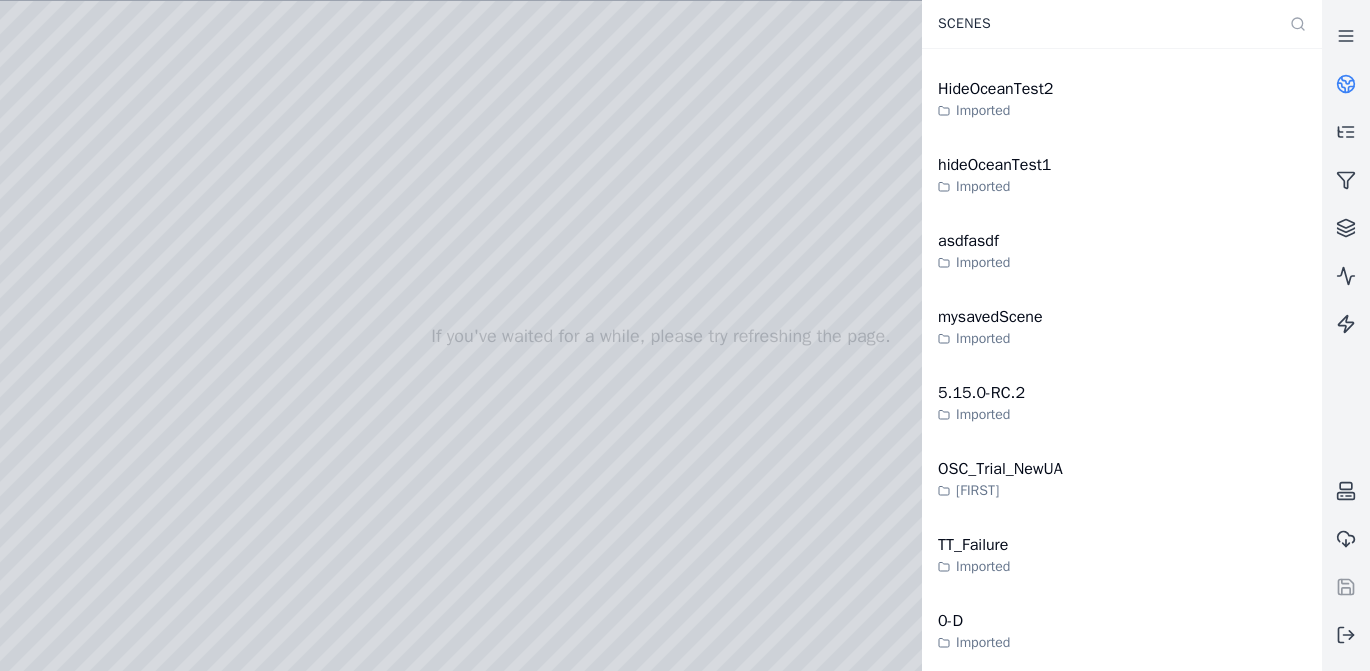 scroll, scrollTop: 5200, scrollLeft: 0, axis: vertical 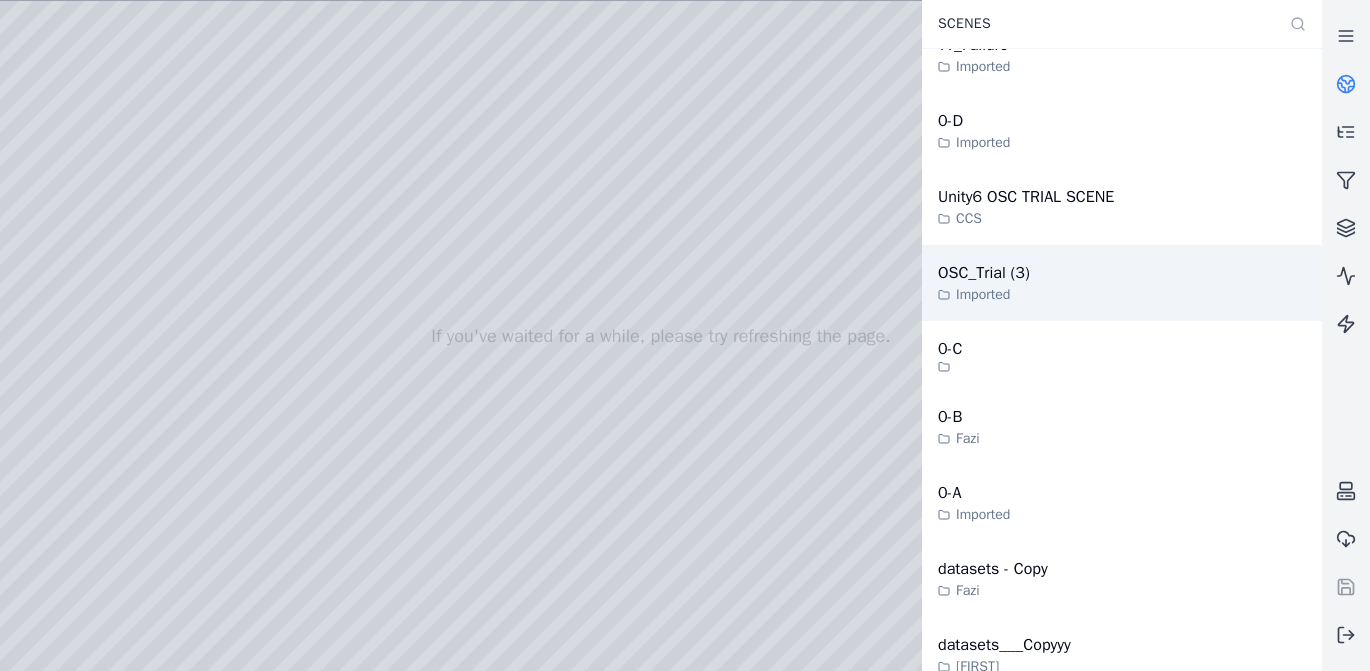 click on "OSC_Trial (3) Imported" at bounding box center (1122, 283) 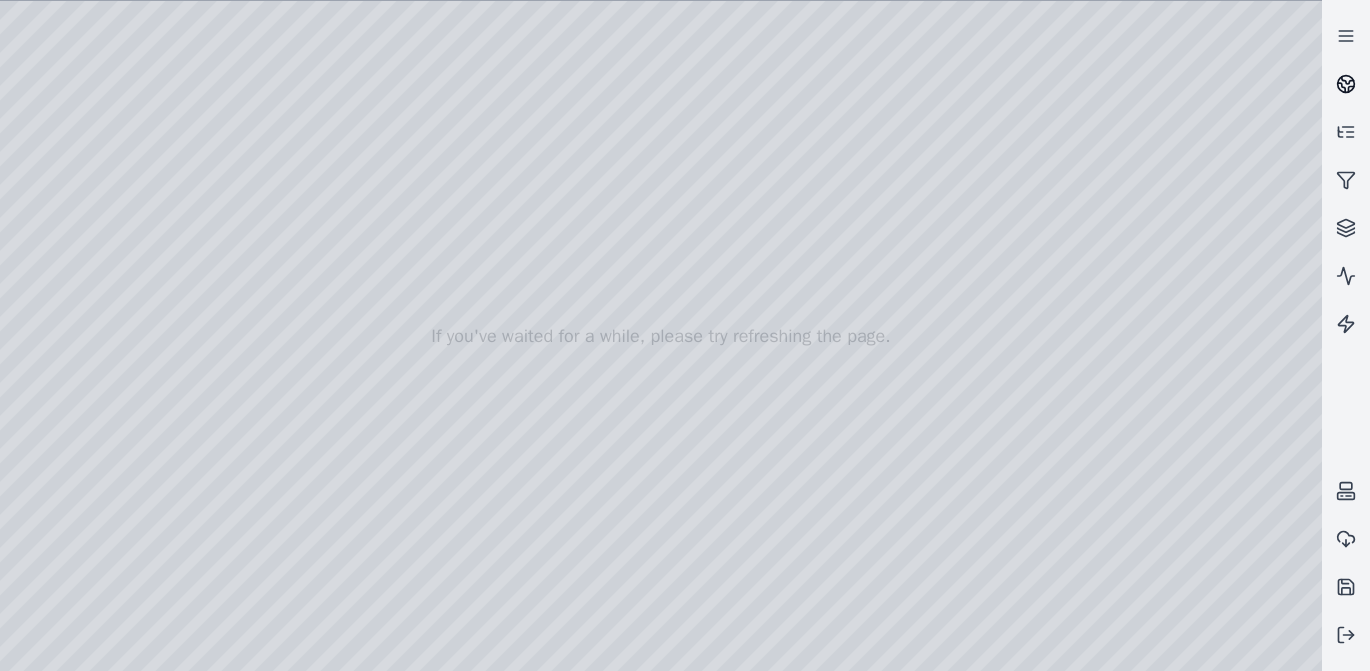 click 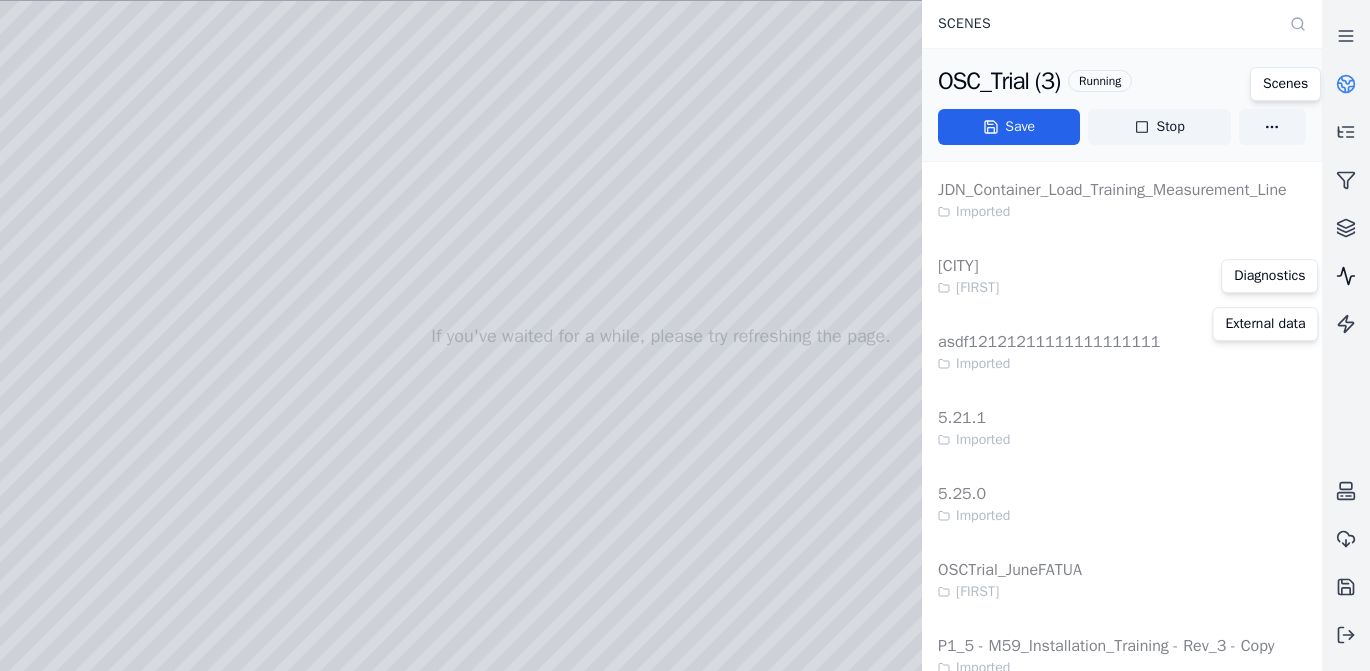 click 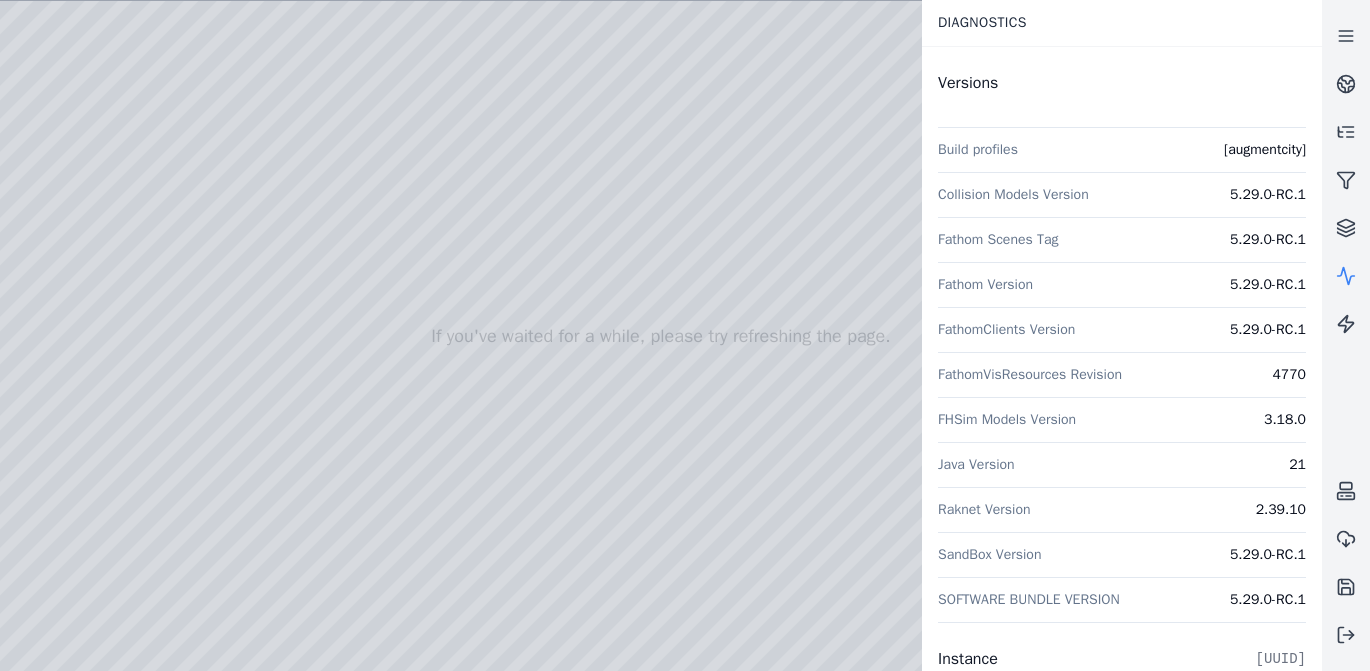 drag, startPoint x: 751, startPoint y: 491, endPoint x: 621, endPoint y: 509, distance: 131.24023 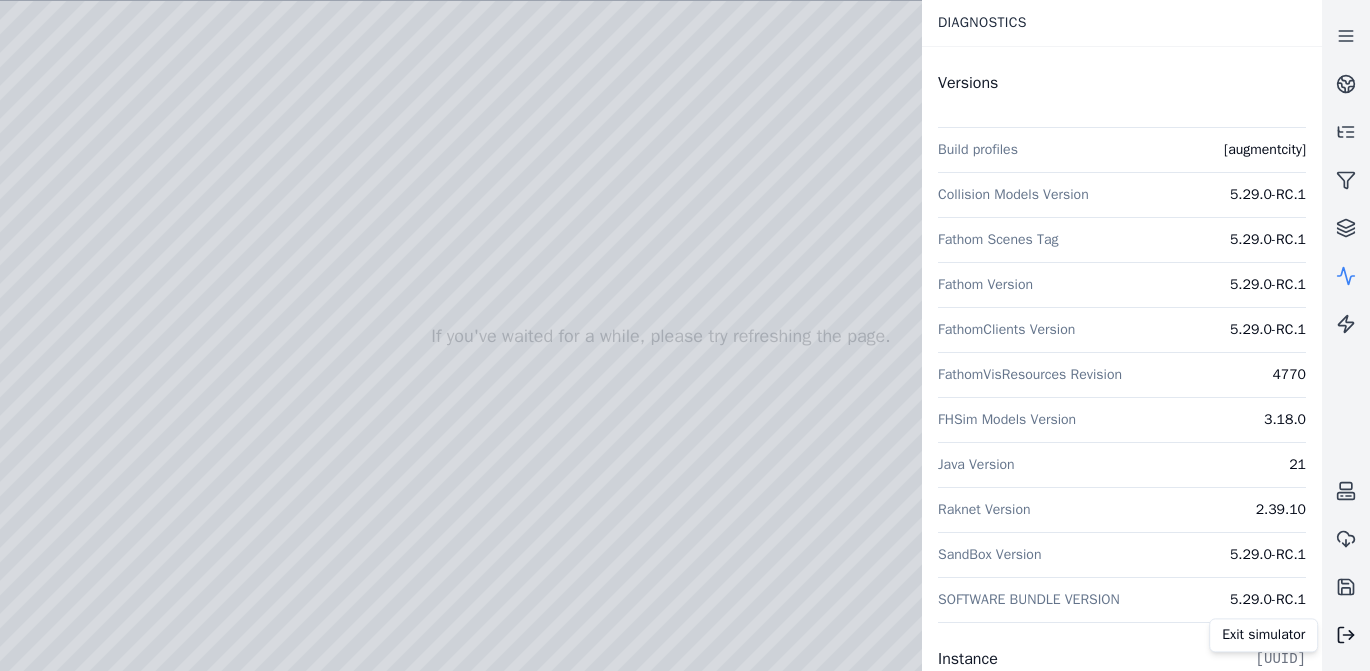 click at bounding box center (1346, 635) 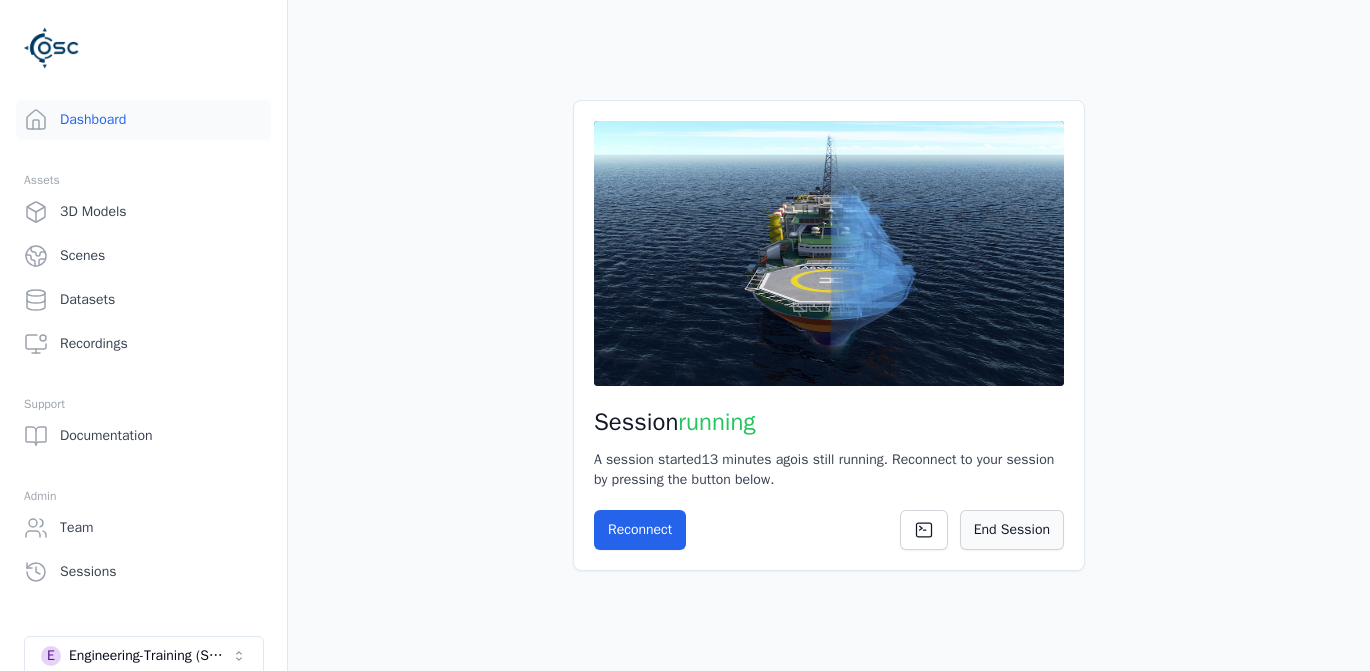click on "End Session" at bounding box center [1012, 530] 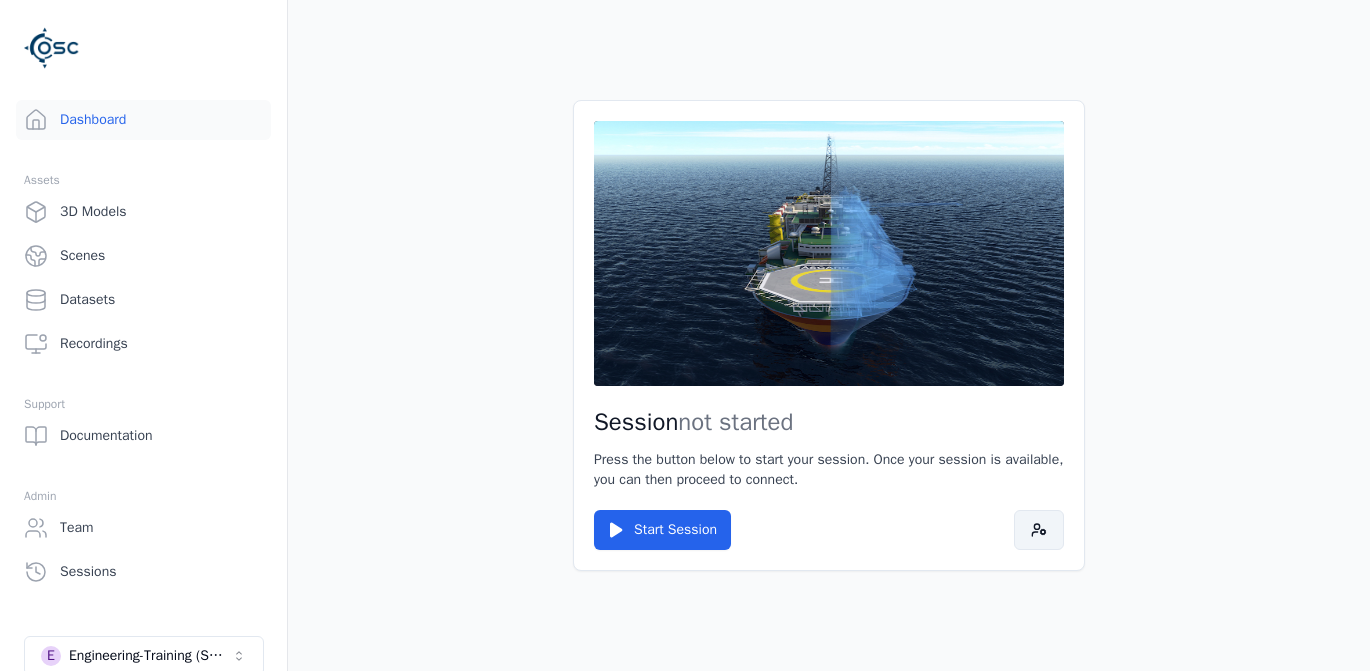 click 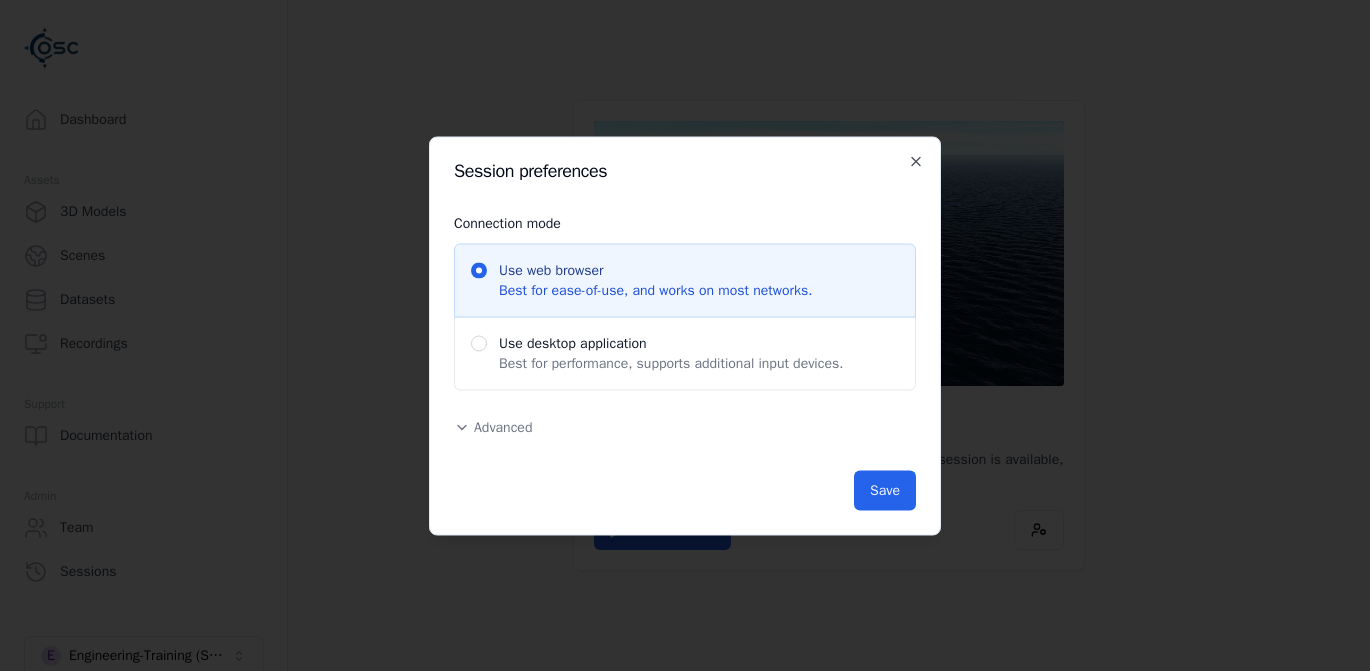 click on "Advanced" at bounding box center [503, 426] 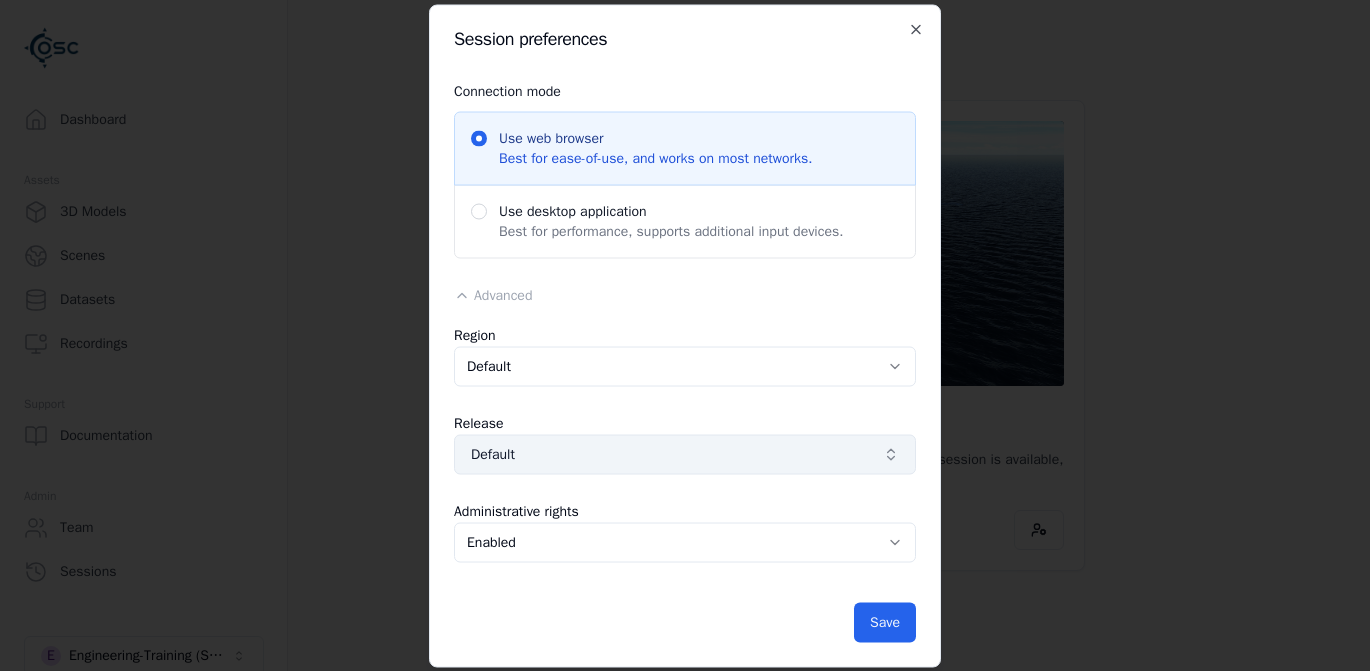 click on "Default" at bounding box center (685, 454) 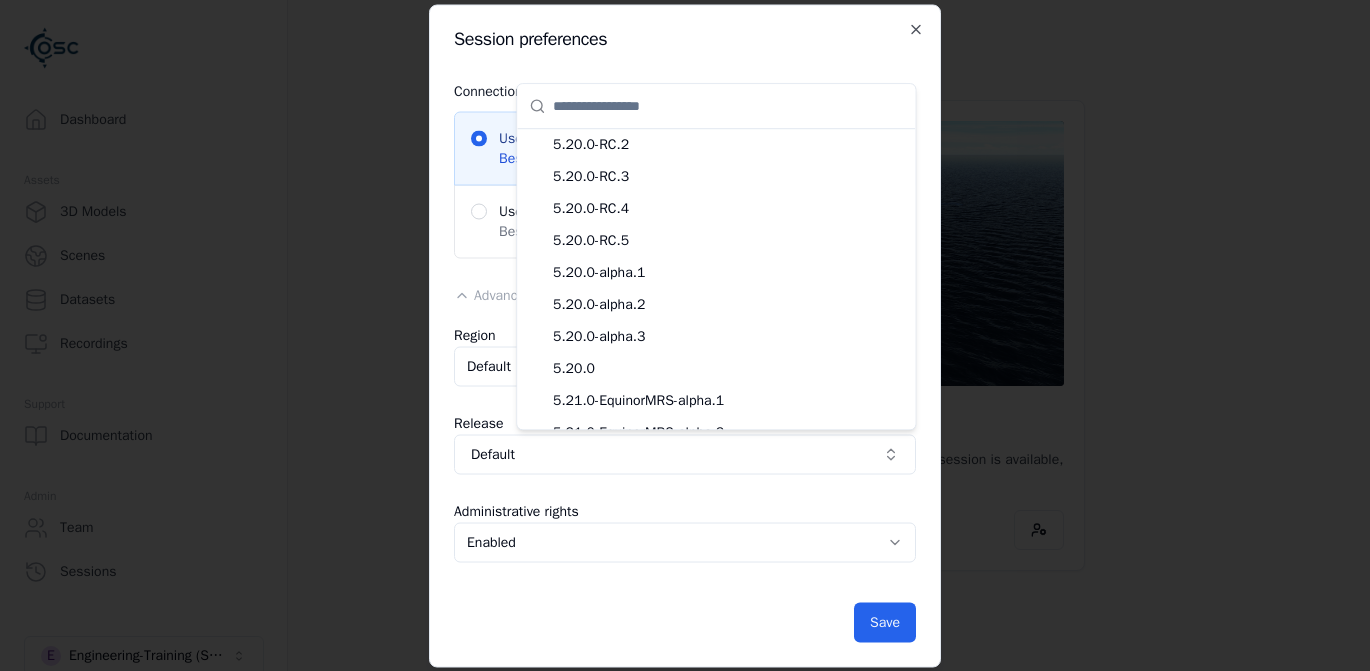 scroll, scrollTop: 8700, scrollLeft: 0, axis: vertical 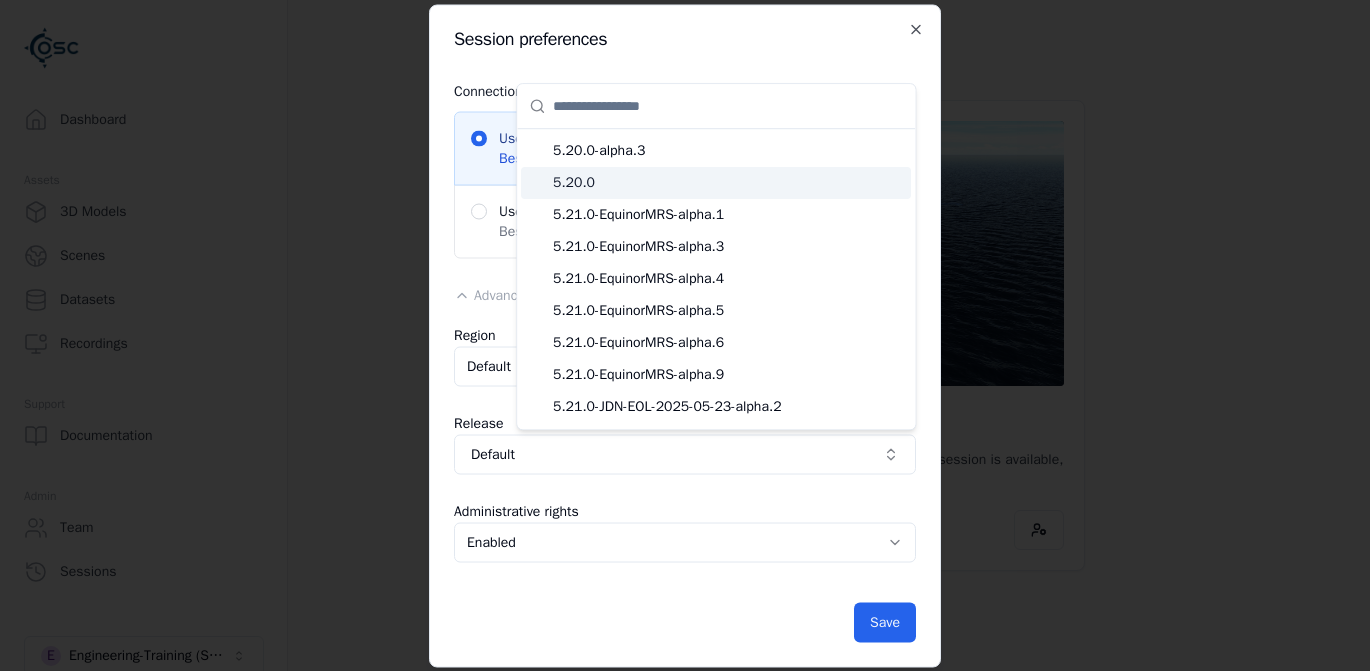 click on "5.20.0" at bounding box center (728, 183) 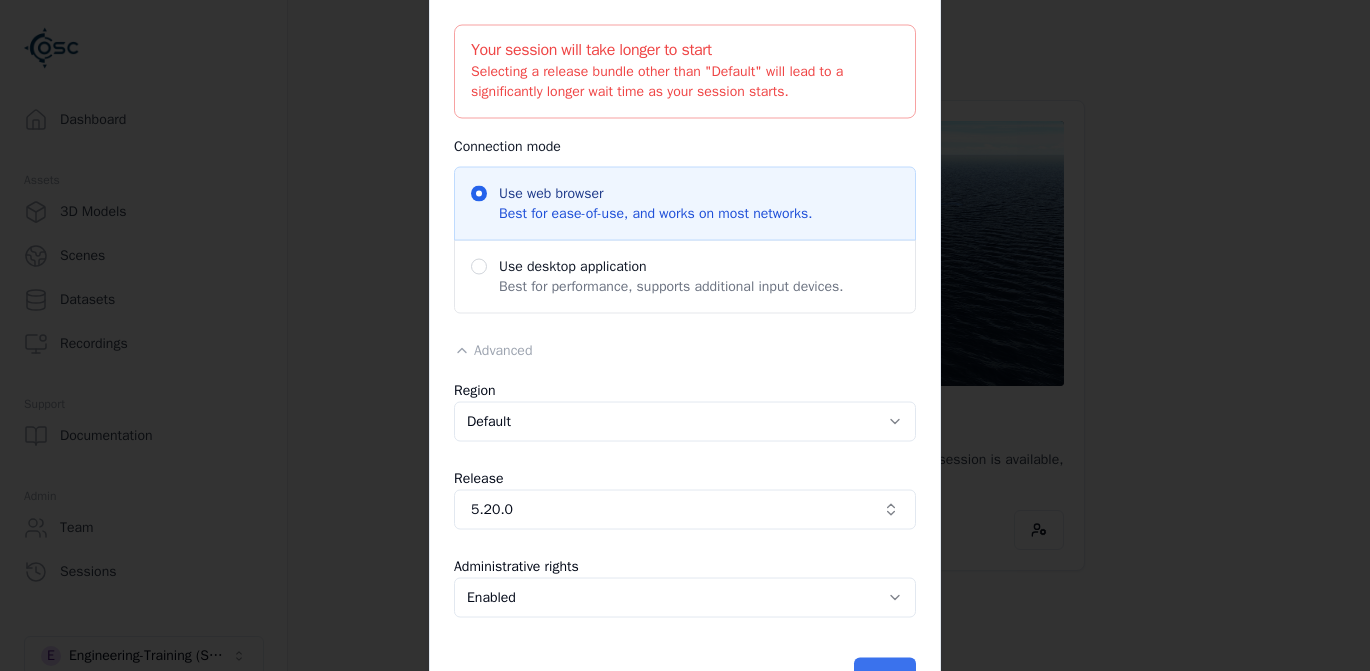 click on "Save" at bounding box center [885, 677] 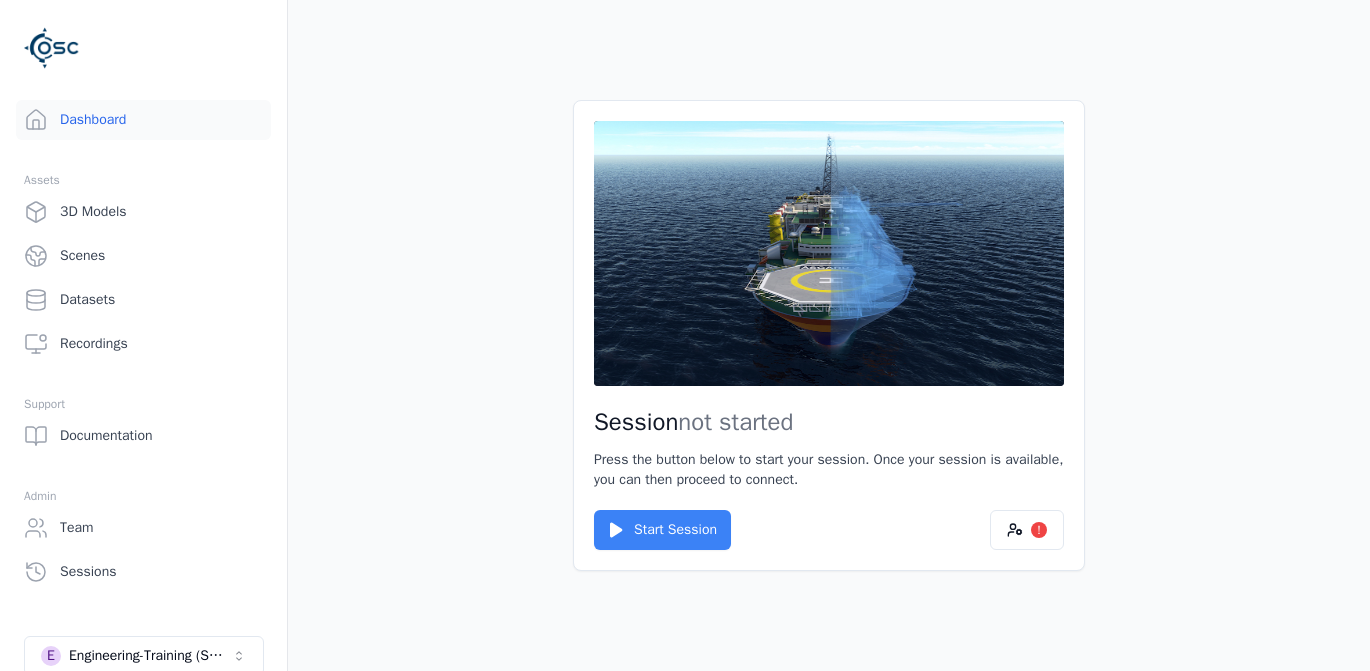 click on "Start Session" at bounding box center (662, 530) 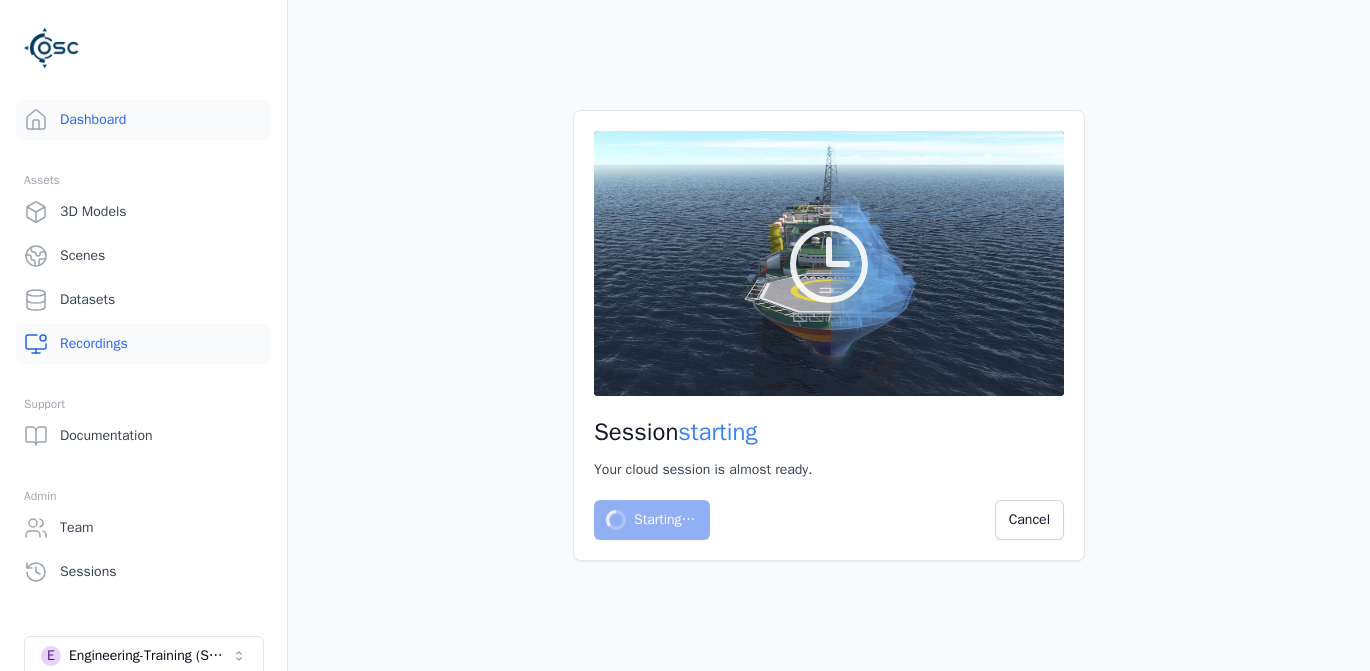 click on "Recordings" at bounding box center (143, 344) 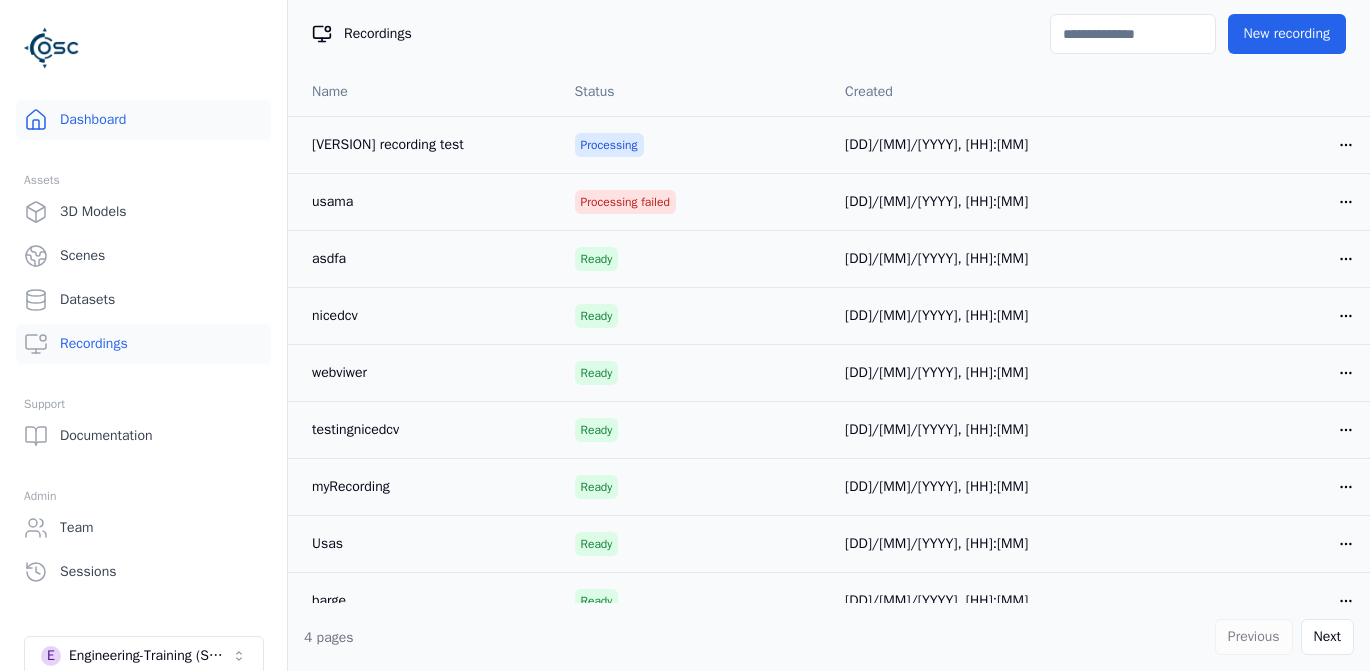 click on "Dashboard" at bounding box center (143, 120) 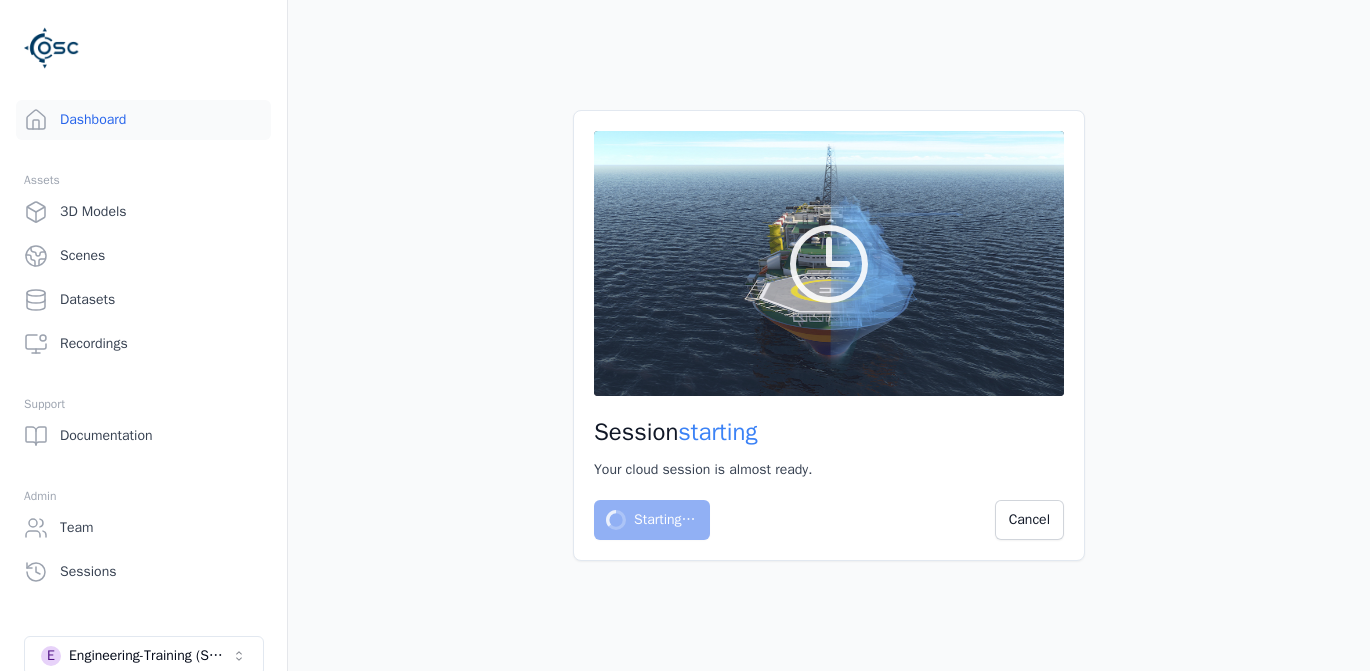 click on "Session  starting Your cloud session is almost ready. Starting… Cancel" at bounding box center (829, 335) 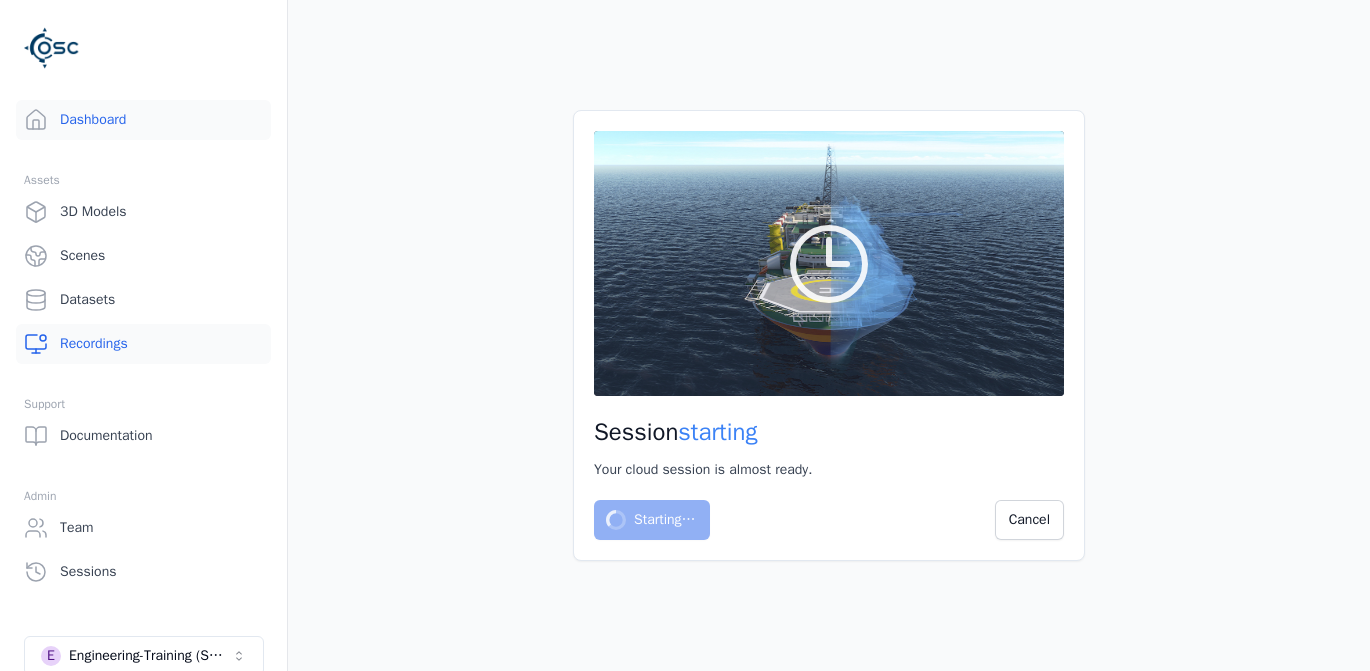 click on "Recordings" at bounding box center (143, 344) 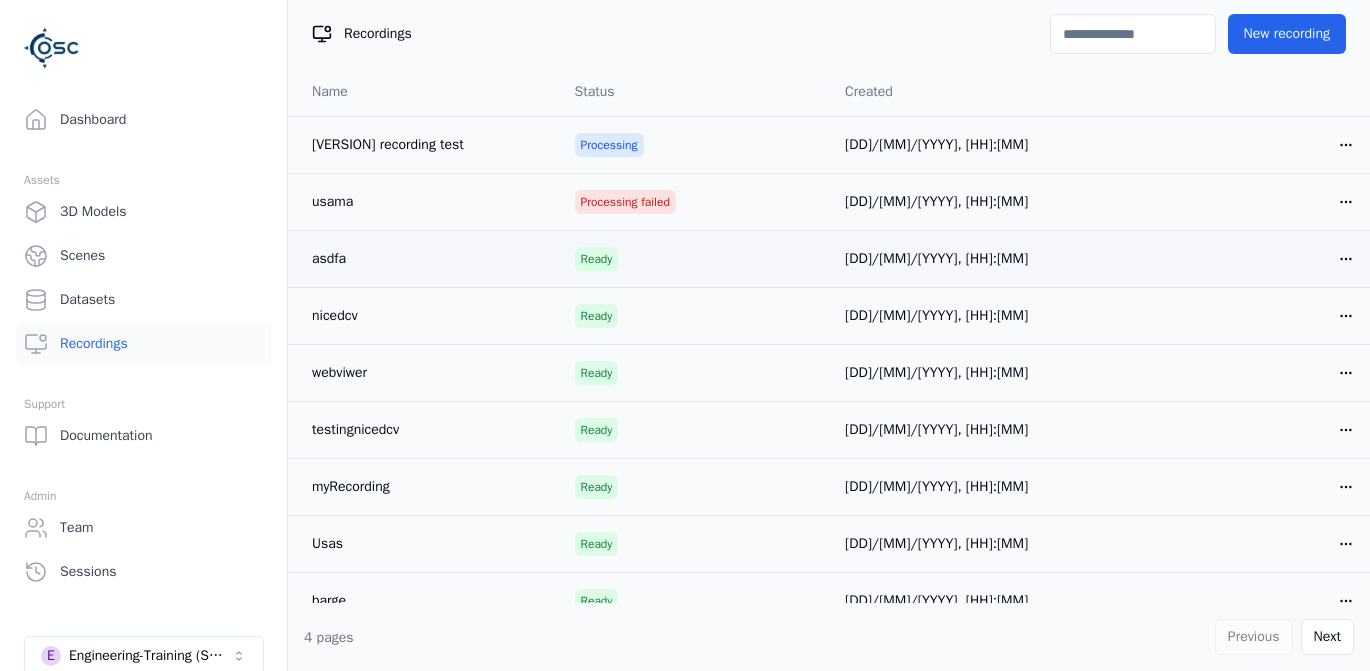 scroll, scrollTop: 4, scrollLeft: 0, axis: vertical 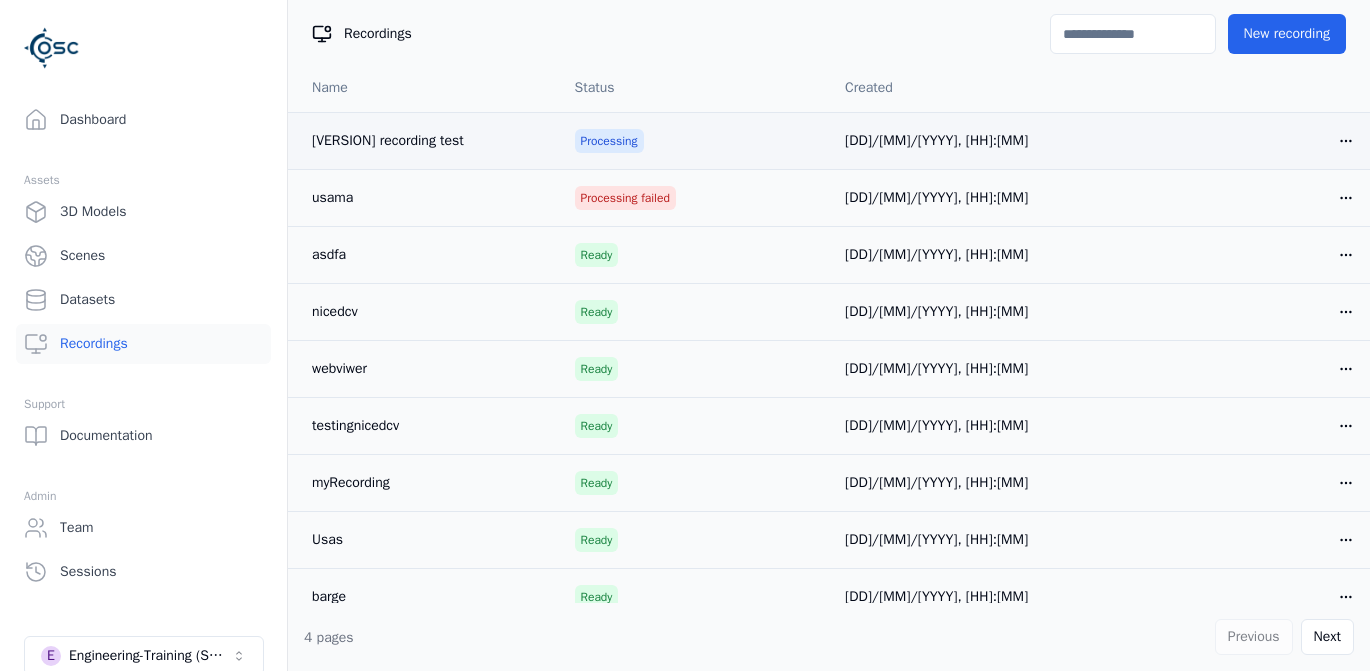 click on "5.29.0-RC.1 recording test" at bounding box center (388, 140) 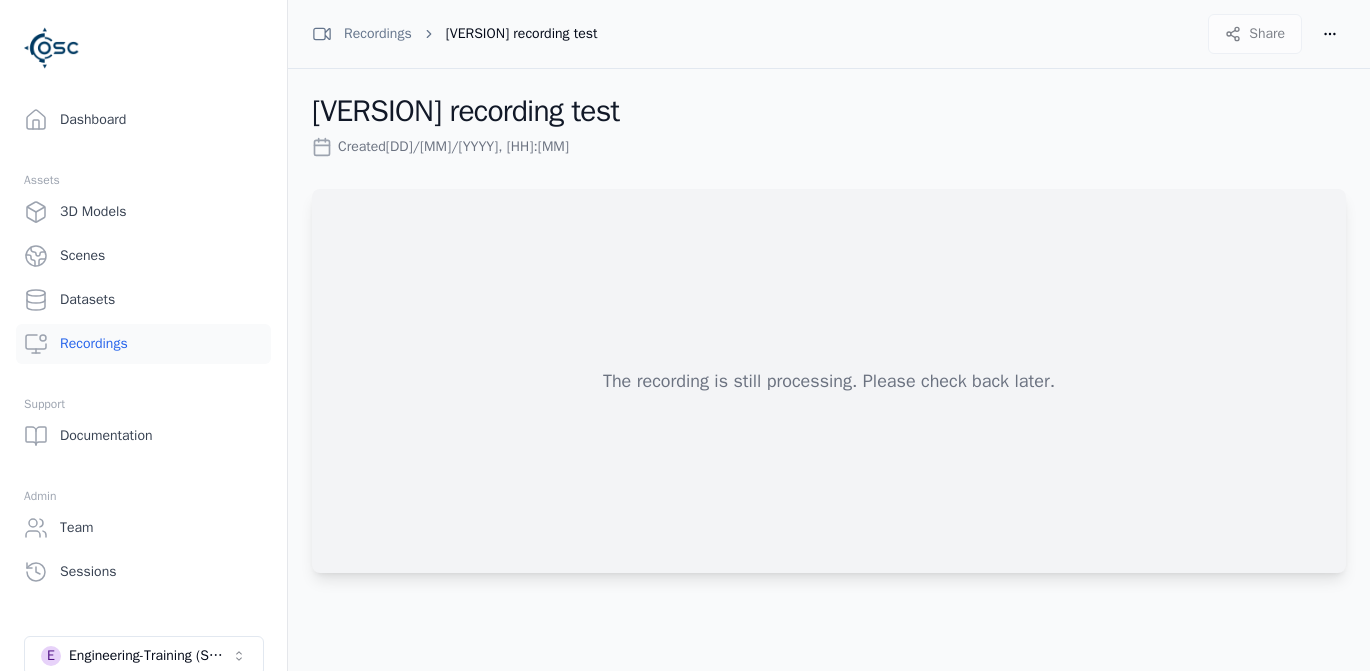click on "The recording is still processing. Please check back later." at bounding box center [829, 381] 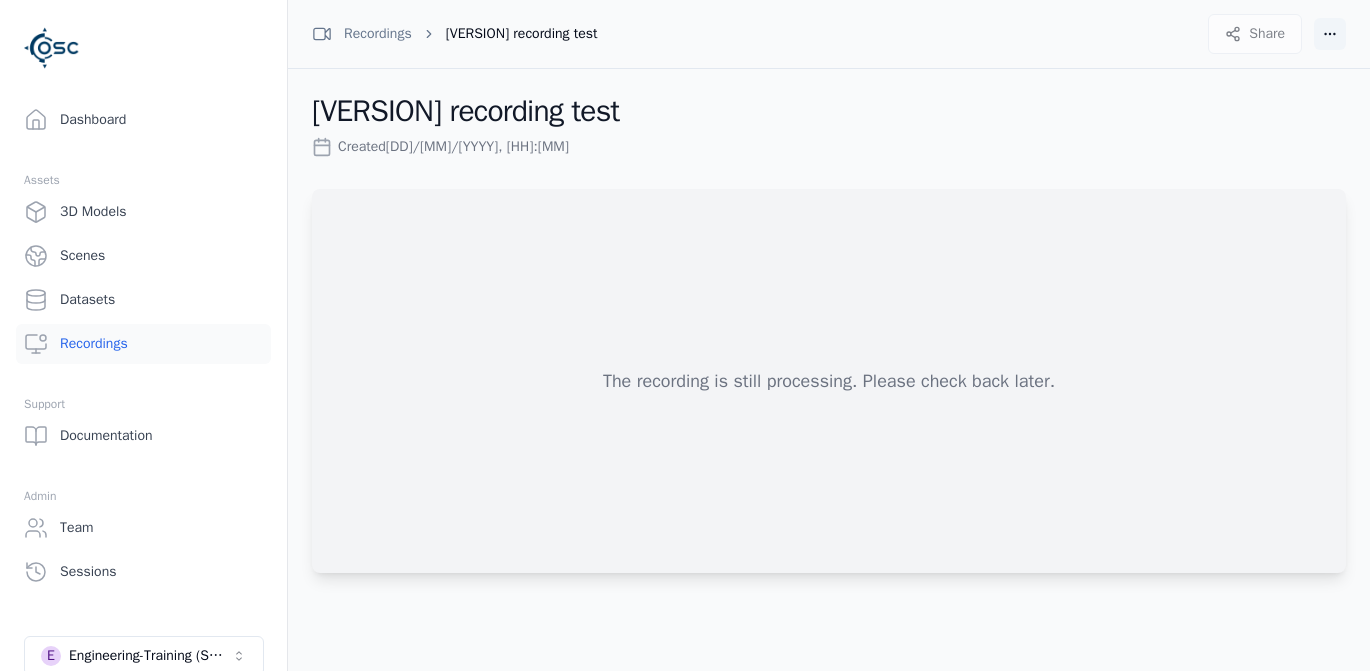 click on "Opt-in to analytics Would you like to help us improve our service by allowing us to collect analytics data about how you use our application? This data helps us understand usage patterns, troubleshoot issues, and make your experience better. For more information about what is collected and how it is used, please refer to our  Privacy Policy . Accept Decline Dashboard Assets 3D Models Scenes Datasets Recordings Support Documentation Admin Team Sessions E Engineering-Training (SSO Staging) Privacy | Cookies Recordings 5.29.0-RC.1 recording test Share Open menu 5.29.0-RC.1 recording test Created  01/08/2025, 08:37 The recording is still processing. Please check back later." at bounding box center [685, 335] 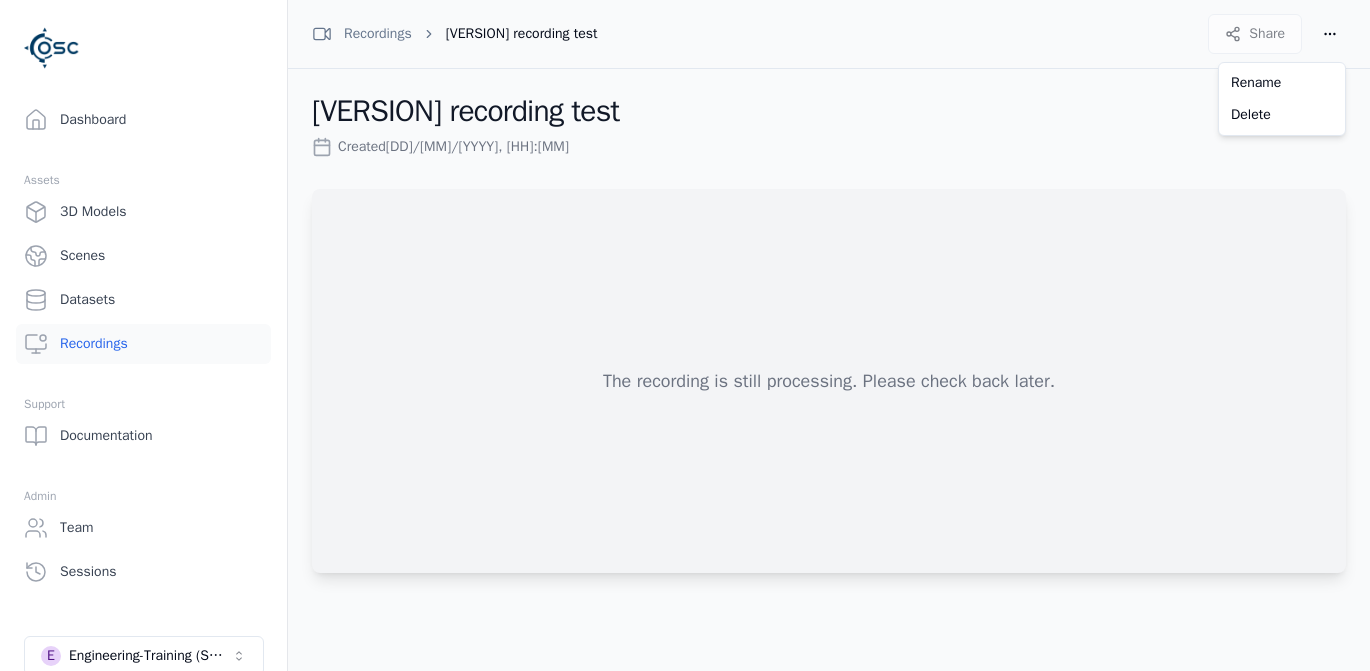 click on "Opt-in to analytics Would you like to help us improve our service by allowing us to collect analytics data about how you use our application? This data helps us understand usage patterns, troubleshoot issues, and make your experience better. For more information about what is collected and how it is used, please refer to our  Privacy Policy . Accept Decline Dashboard Assets 3D Models Scenes Datasets Recordings Support Documentation Admin Team Sessions E Engineering-Training (SSO Staging) Privacy | Cookies Recordings 5.29.0-RC.1 recording test Share Open menu 5.29.0-RC.1 recording test Created  01/08/2025, 08:37 The recording is still processing. Please check back later.
Rename Delete" at bounding box center [685, 335] 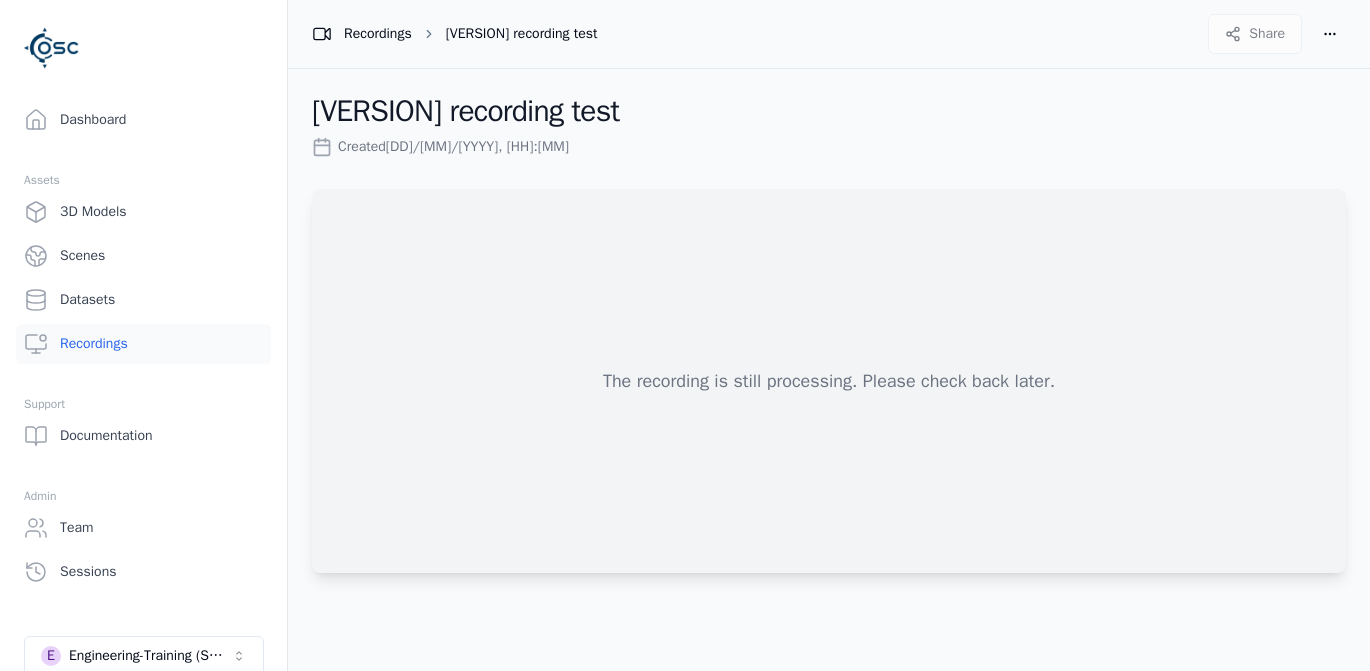 click on "Recordings" at bounding box center (362, 34) 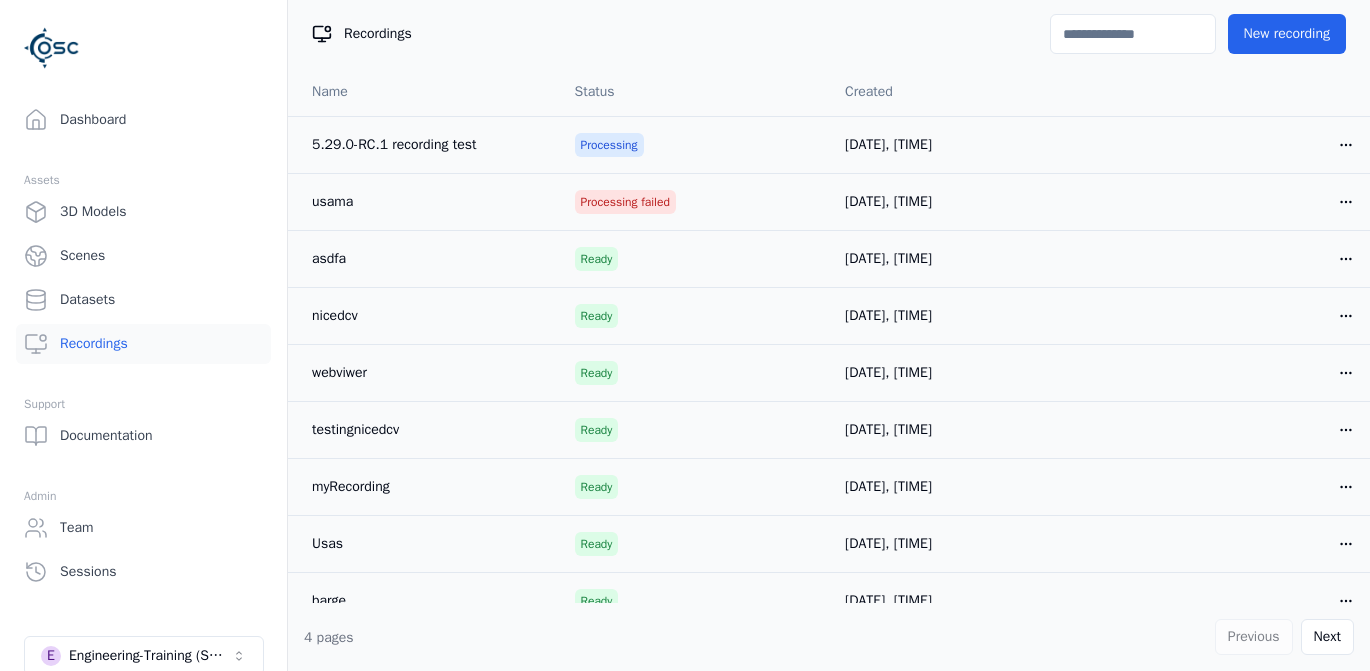 scroll, scrollTop: 0, scrollLeft: 0, axis: both 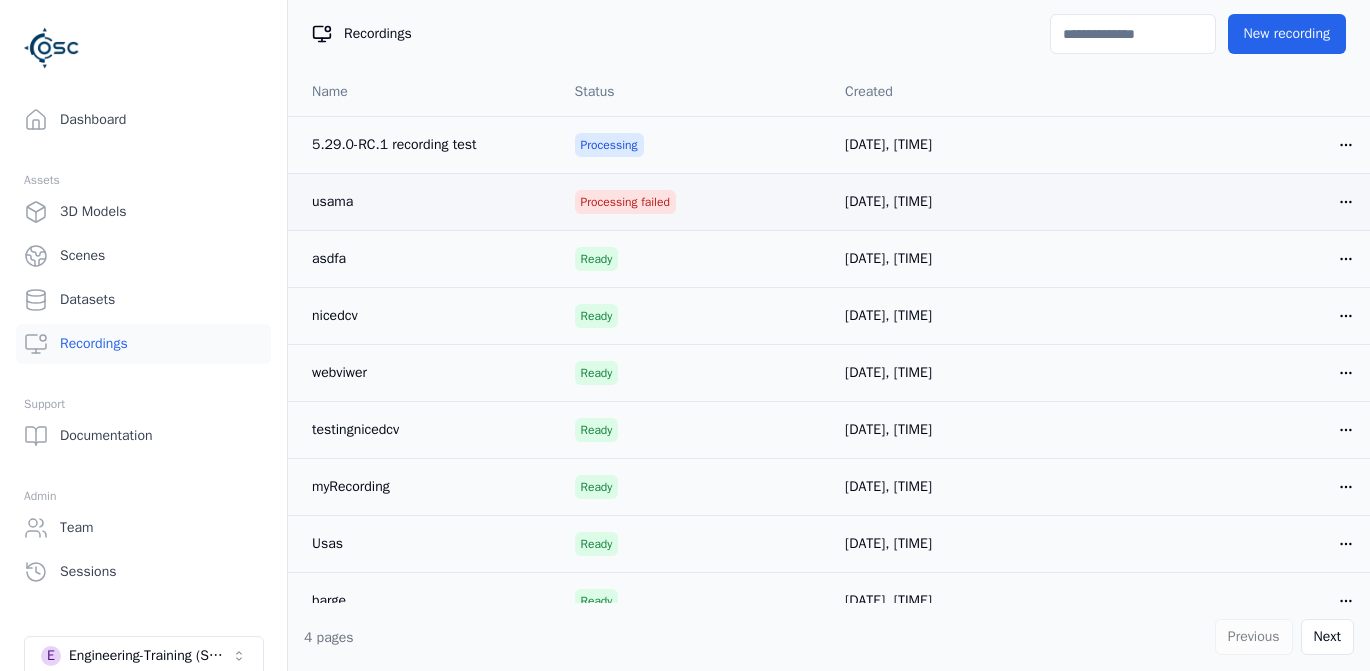 click on "usama" at bounding box center (332, 201) 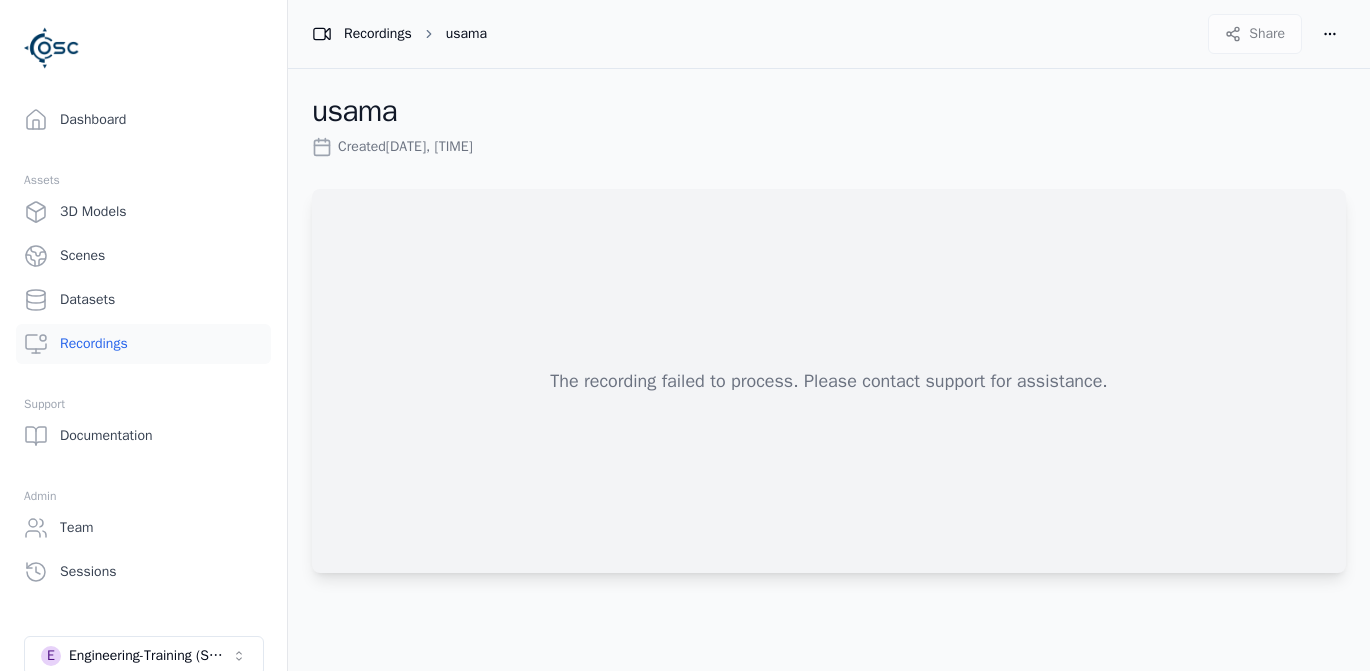 click on "Recordings" at bounding box center (362, 34) 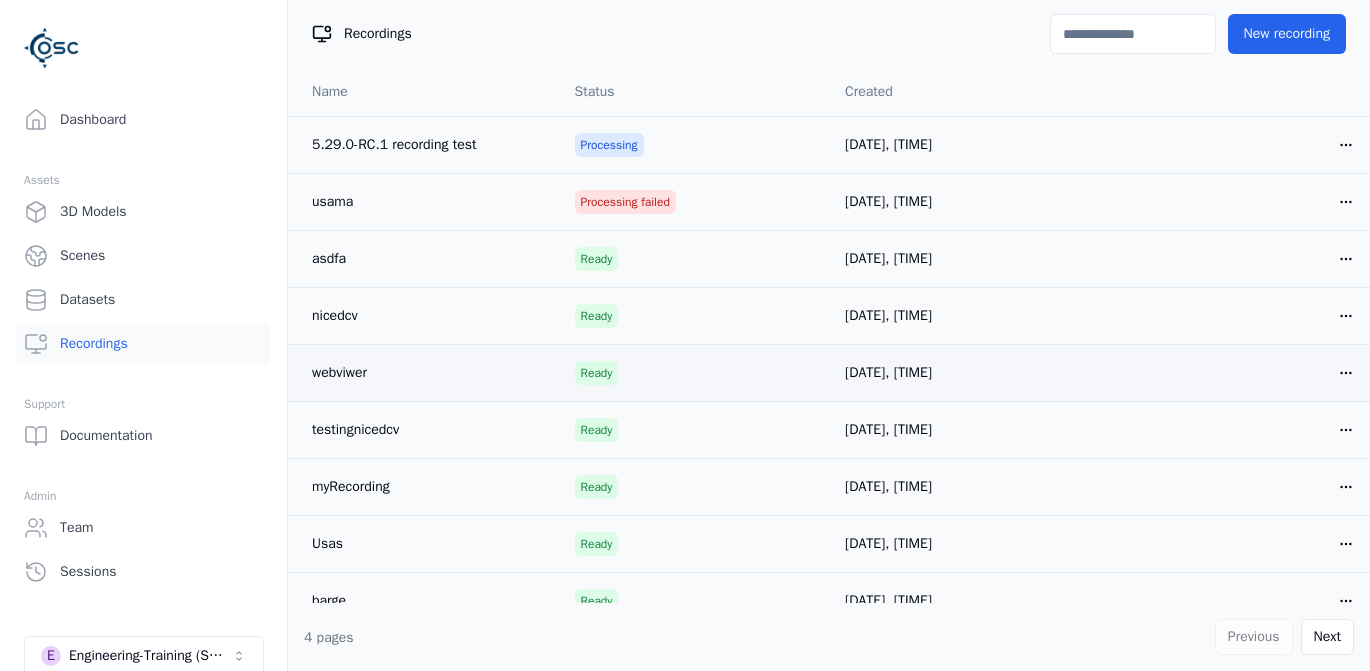 scroll, scrollTop: 0, scrollLeft: 0, axis: both 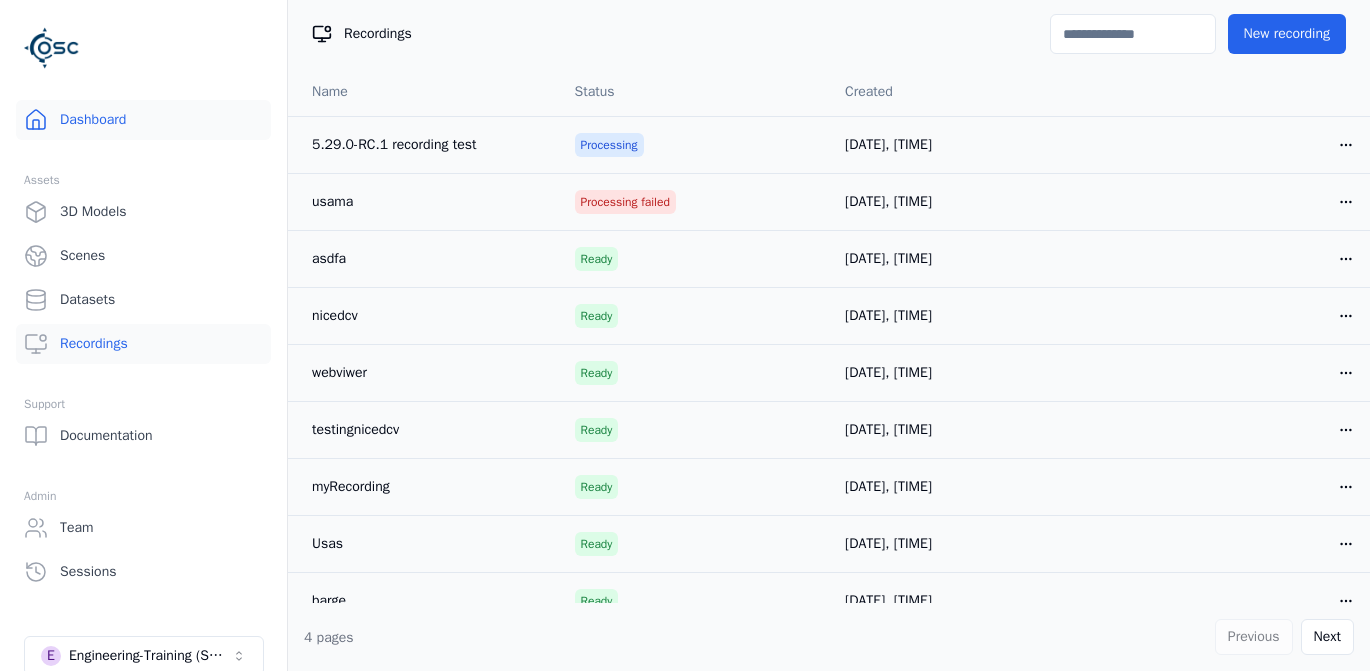 click on "Dashboard" at bounding box center (143, 120) 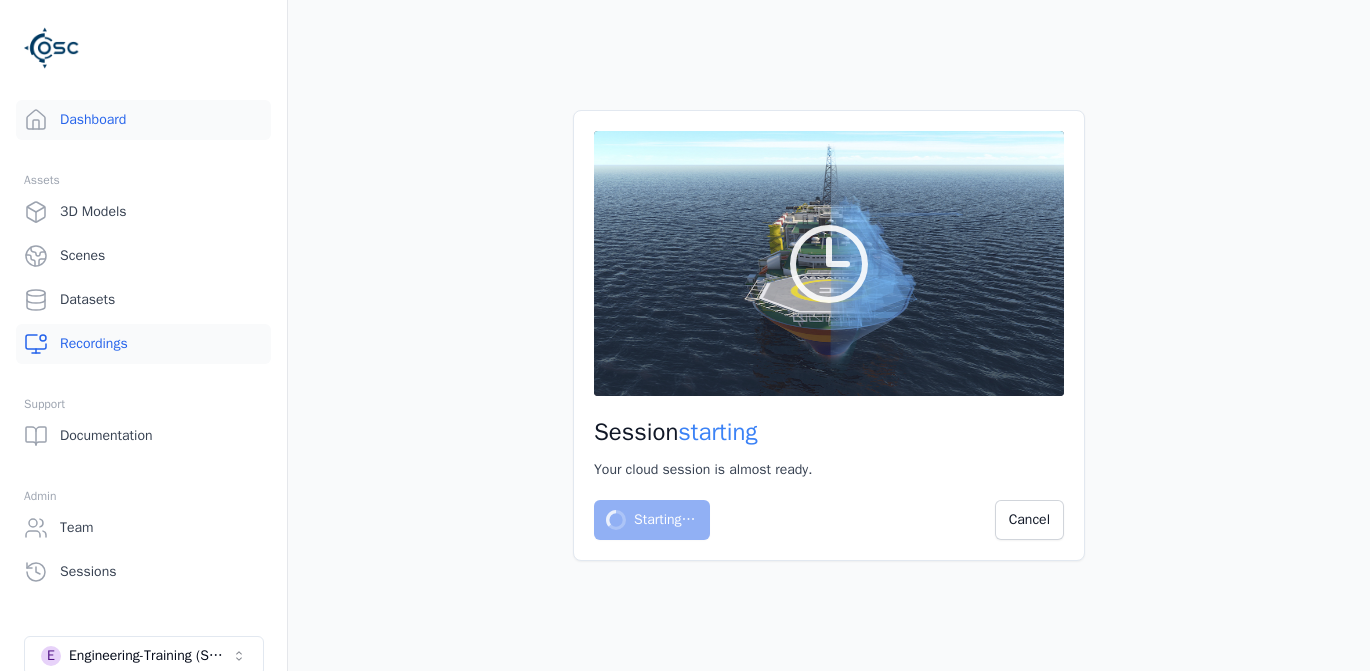 click on "Recordings" at bounding box center (143, 344) 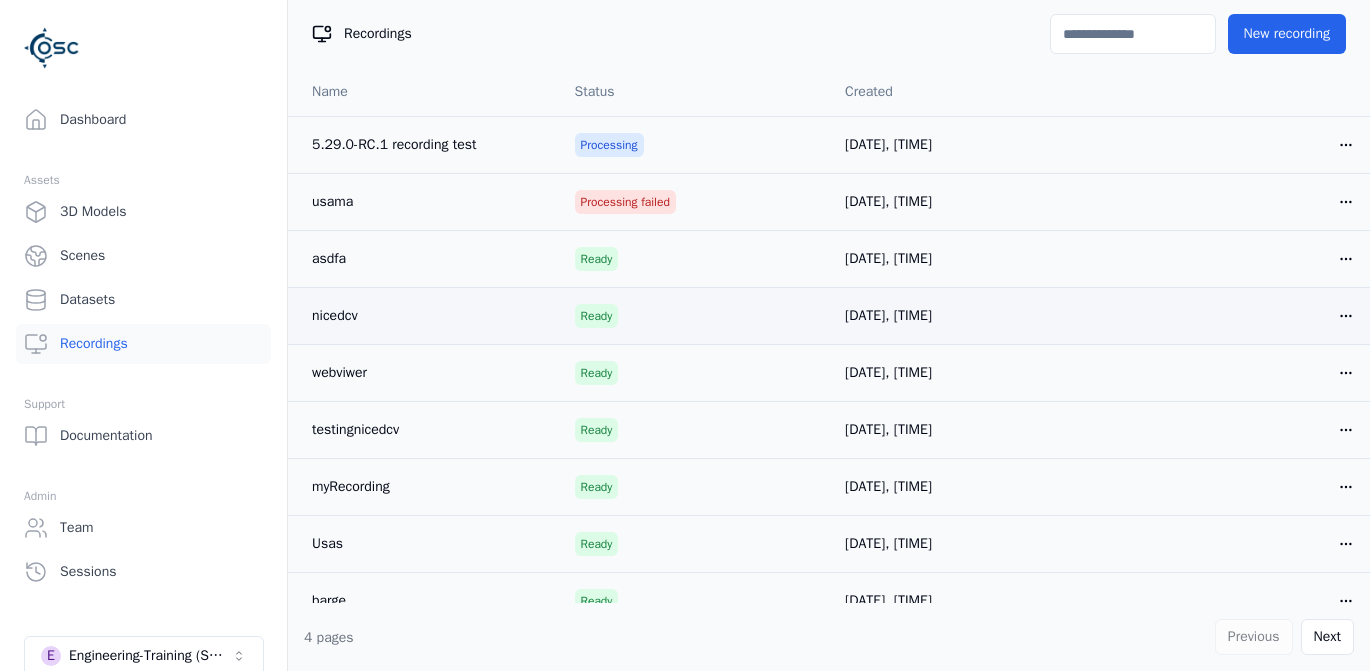 click on "nicedcv" at bounding box center (423, 315) 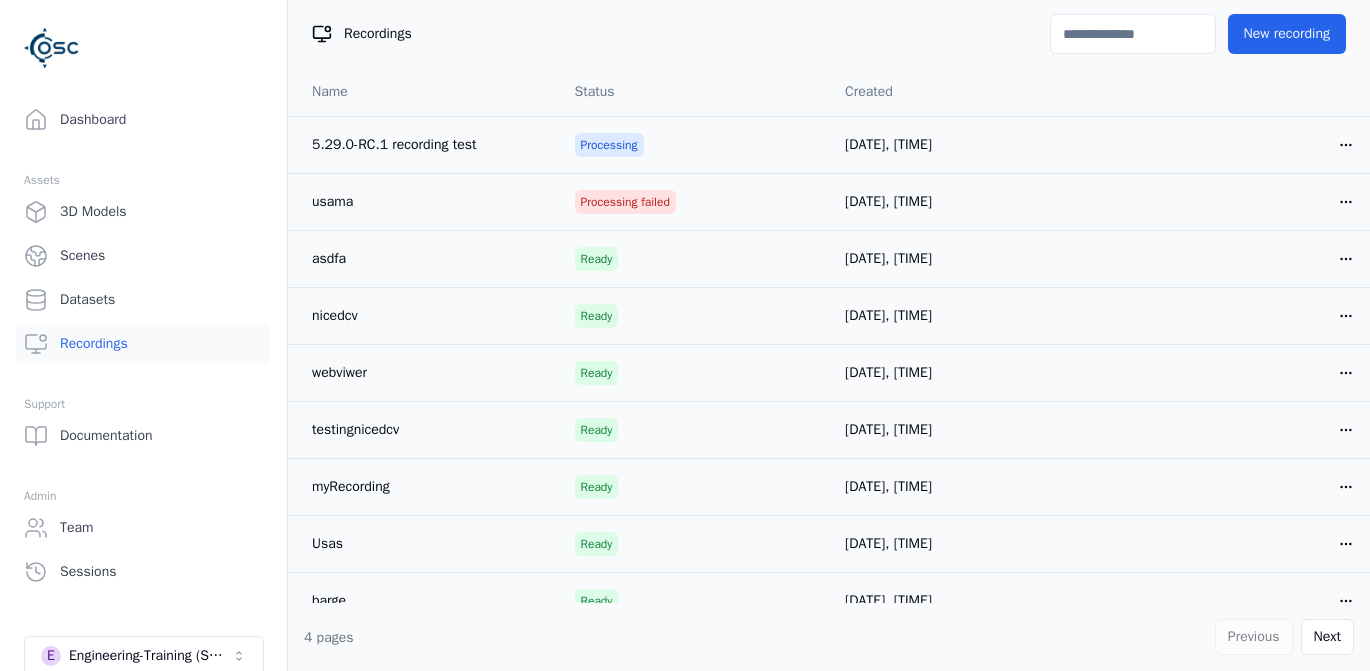 scroll, scrollTop: 0, scrollLeft: 0, axis: both 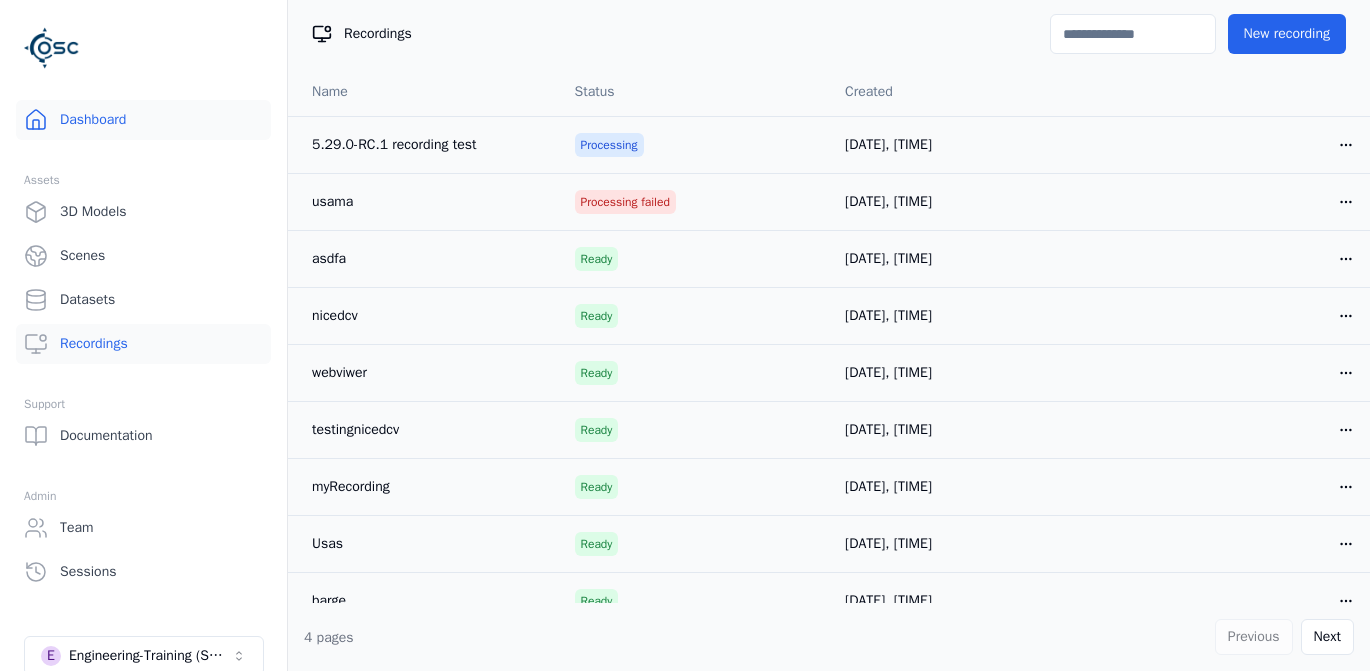 click on "Dashboard" at bounding box center (143, 120) 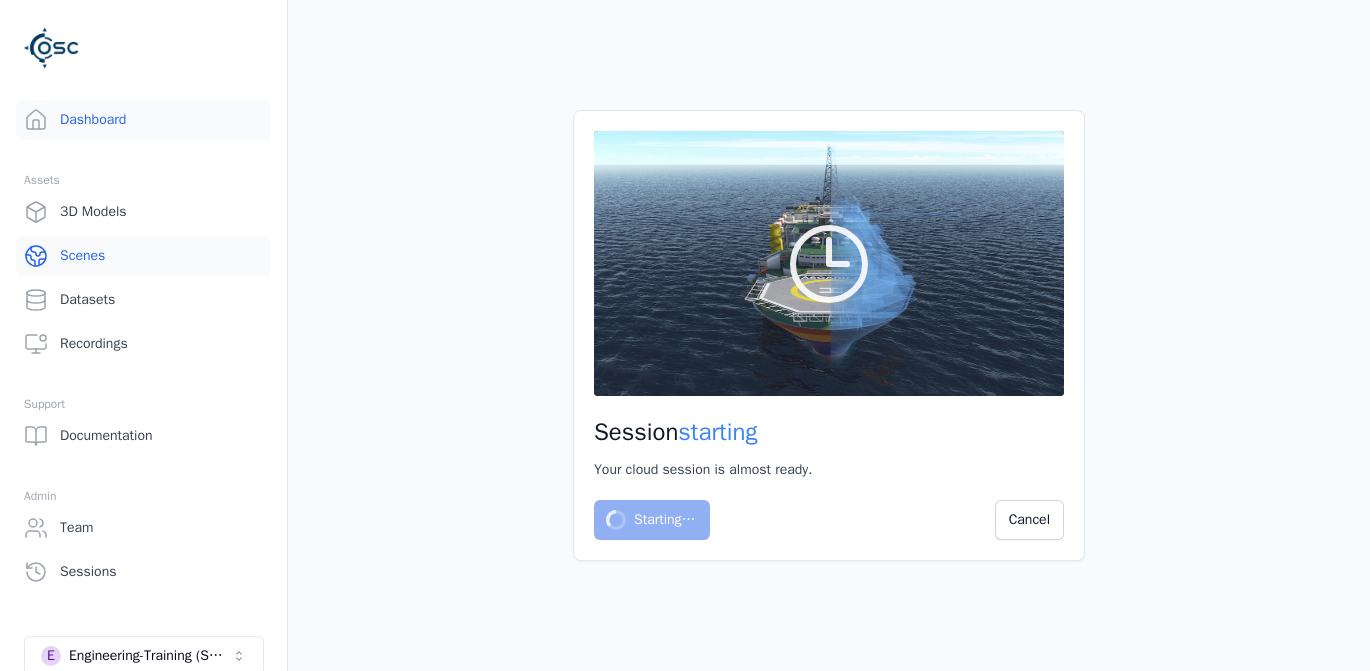 click on "Scenes" at bounding box center [143, 256] 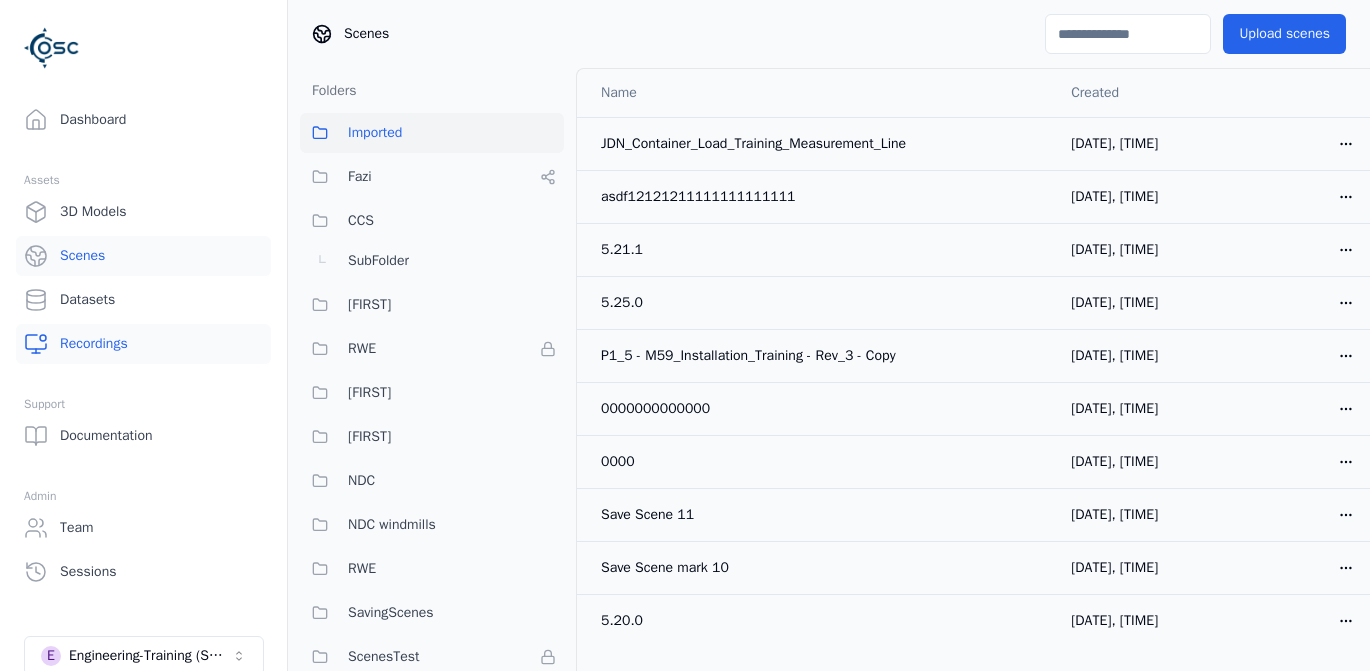 click on "Recordings" at bounding box center (143, 344) 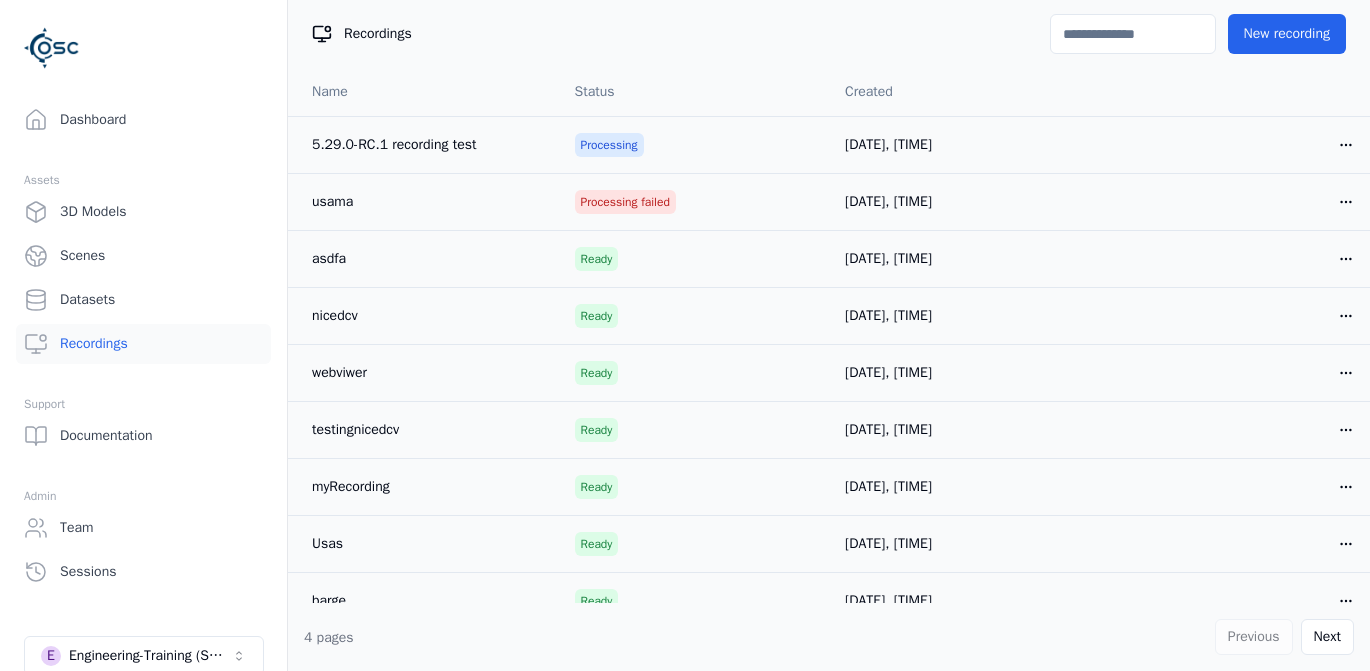 scroll, scrollTop: 0, scrollLeft: 0, axis: both 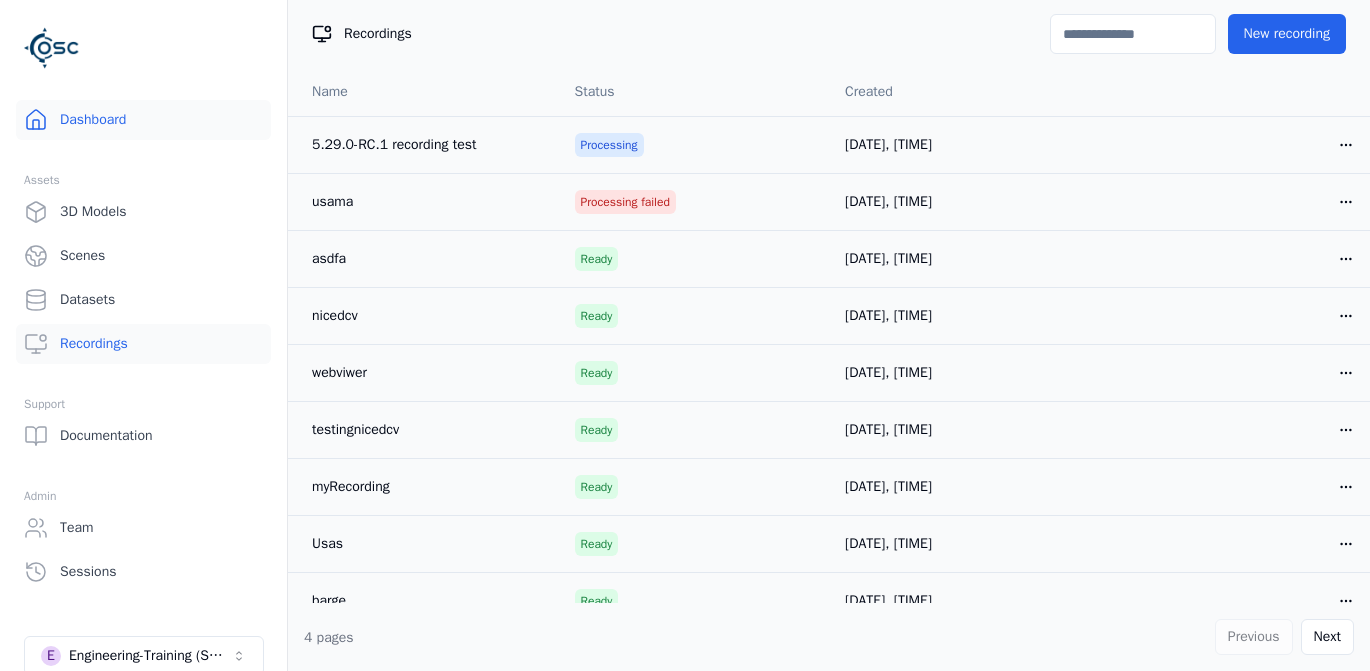 click on "Dashboard" at bounding box center (143, 120) 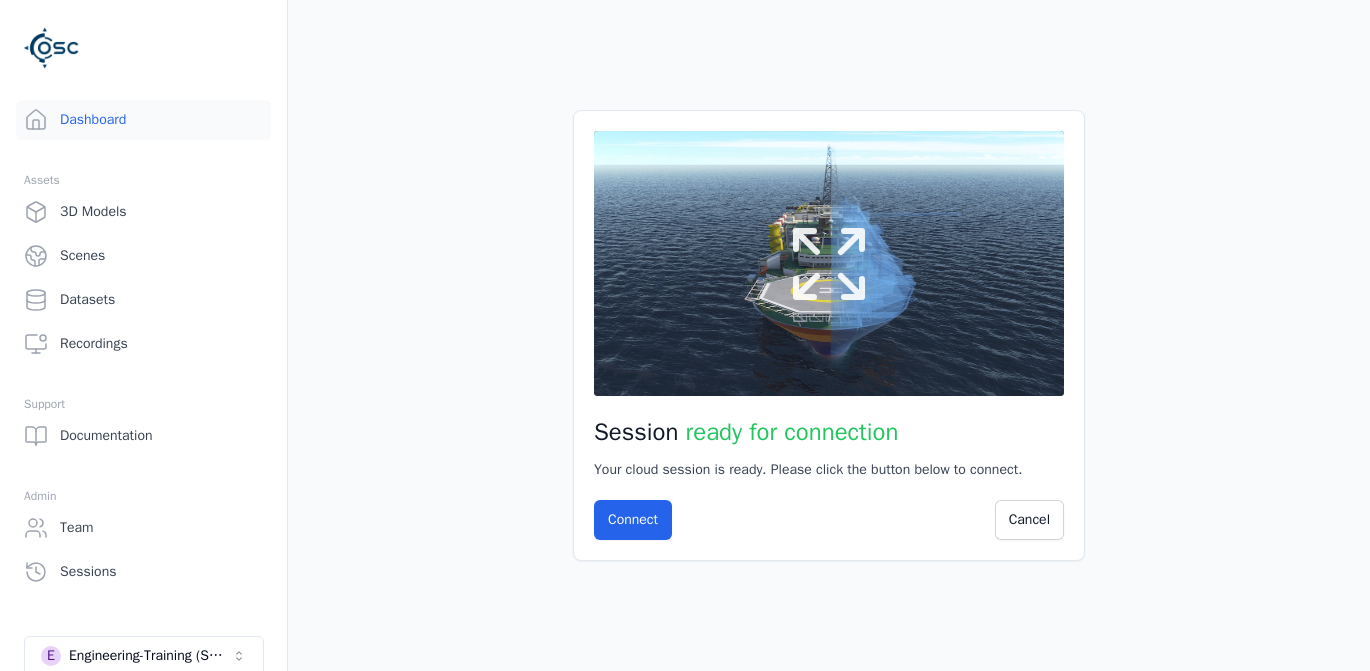 click at bounding box center [829, 263] 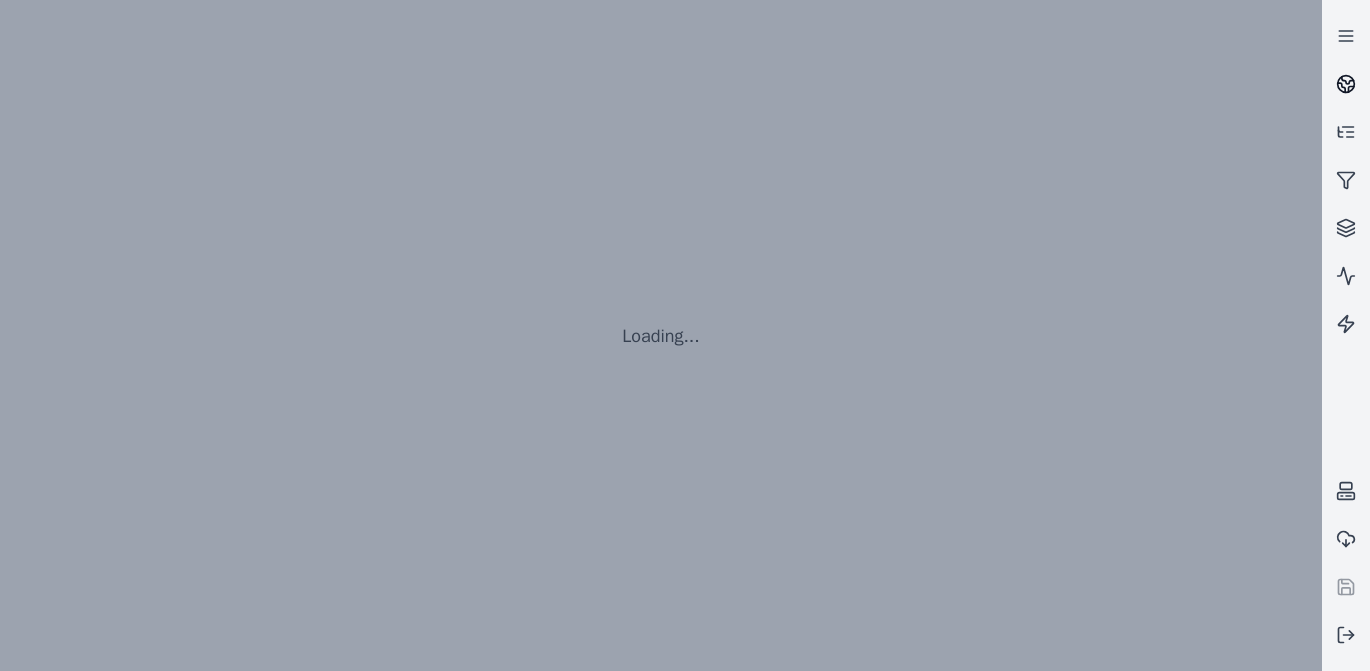click 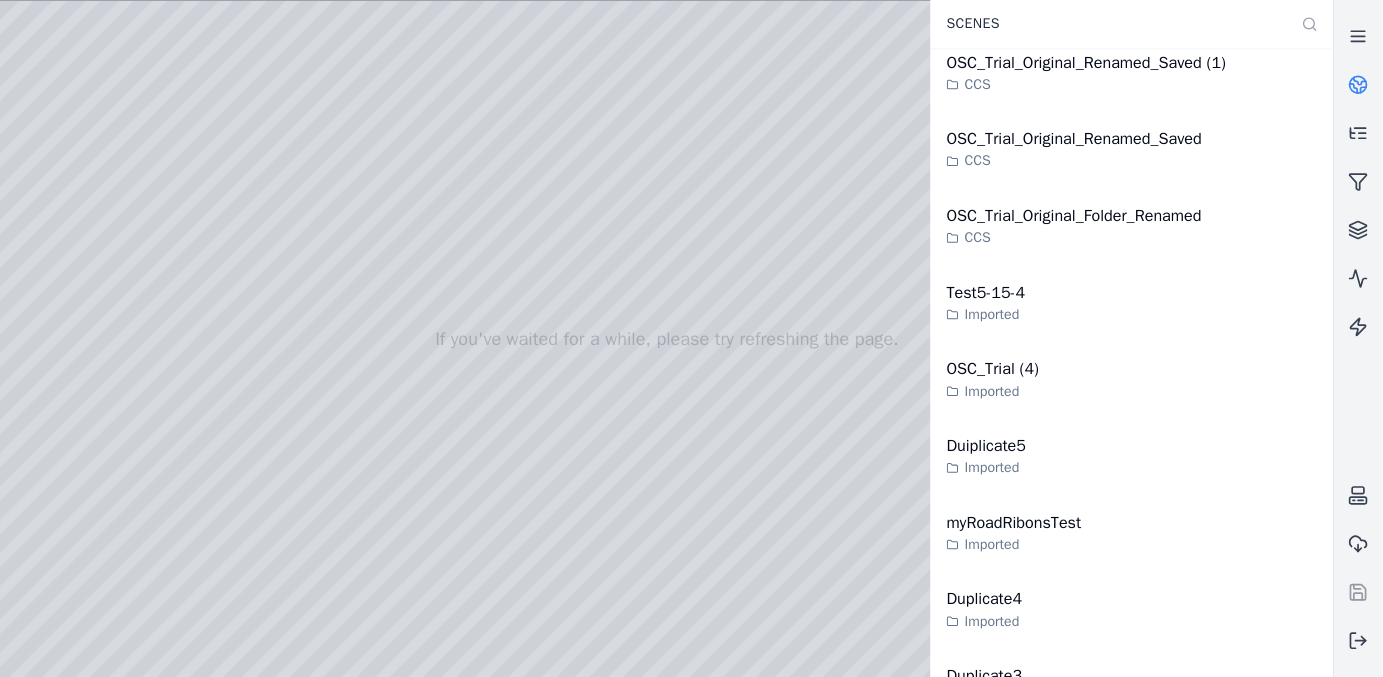 scroll, scrollTop: 3738, scrollLeft: 0, axis: vertical 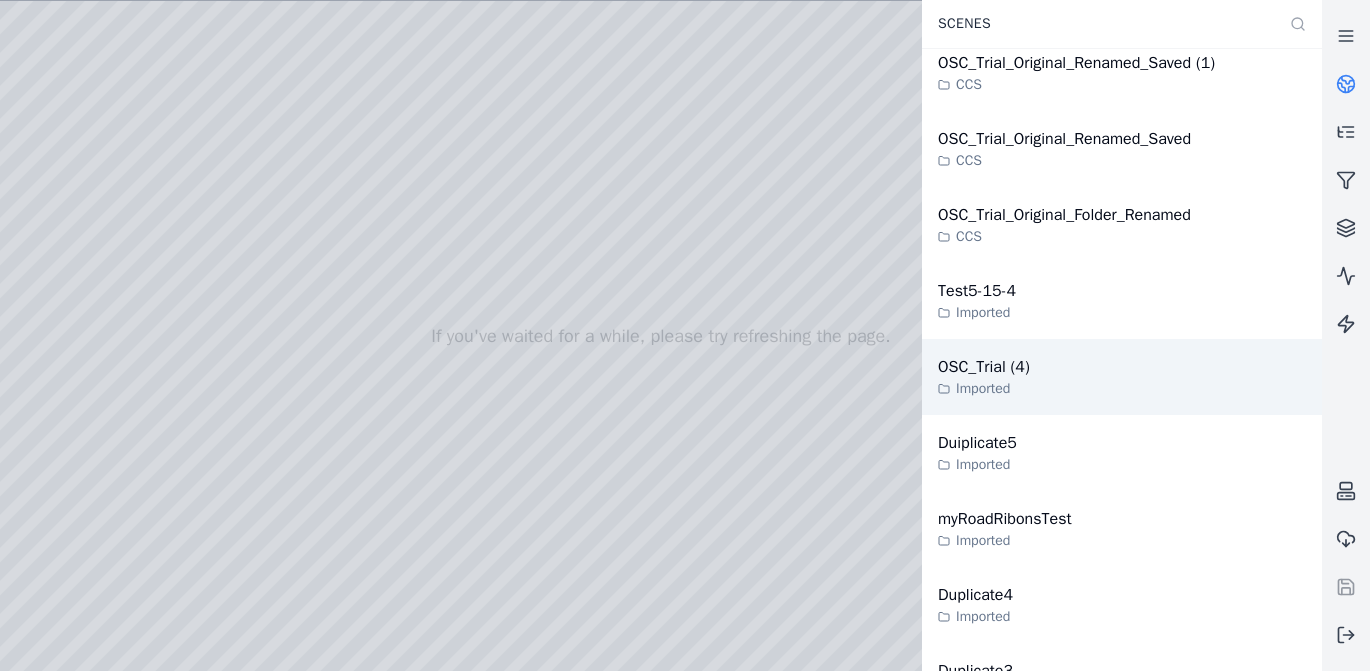 click on "OSC_Trial (4)" at bounding box center (984, 367) 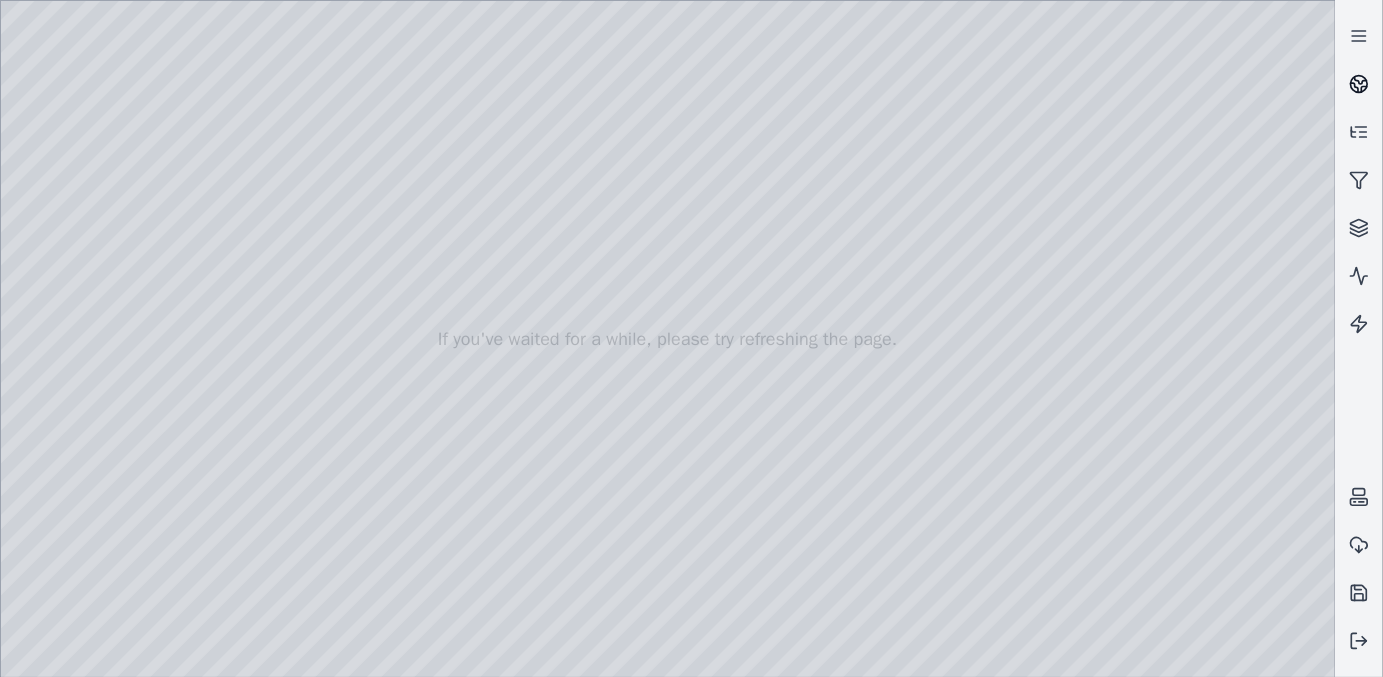 click at bounding box center [1359, 84] 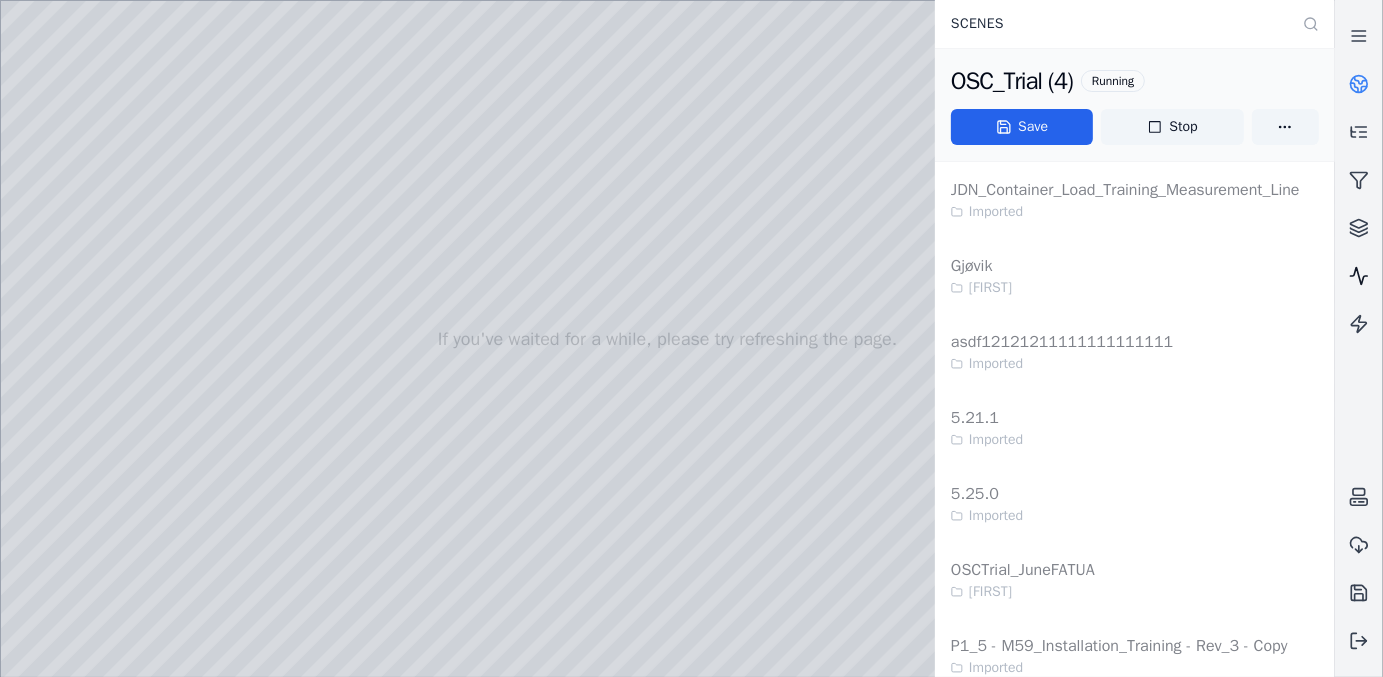 click 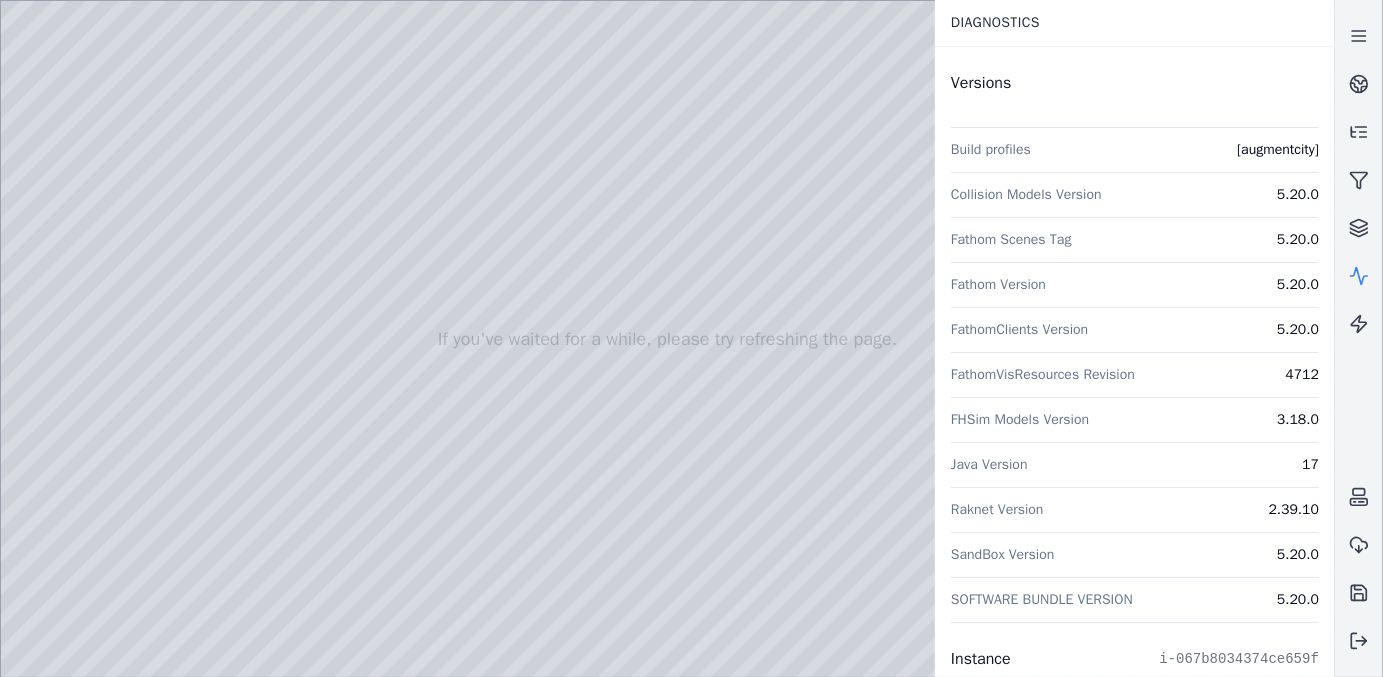 click at bounding box center (668, 339) 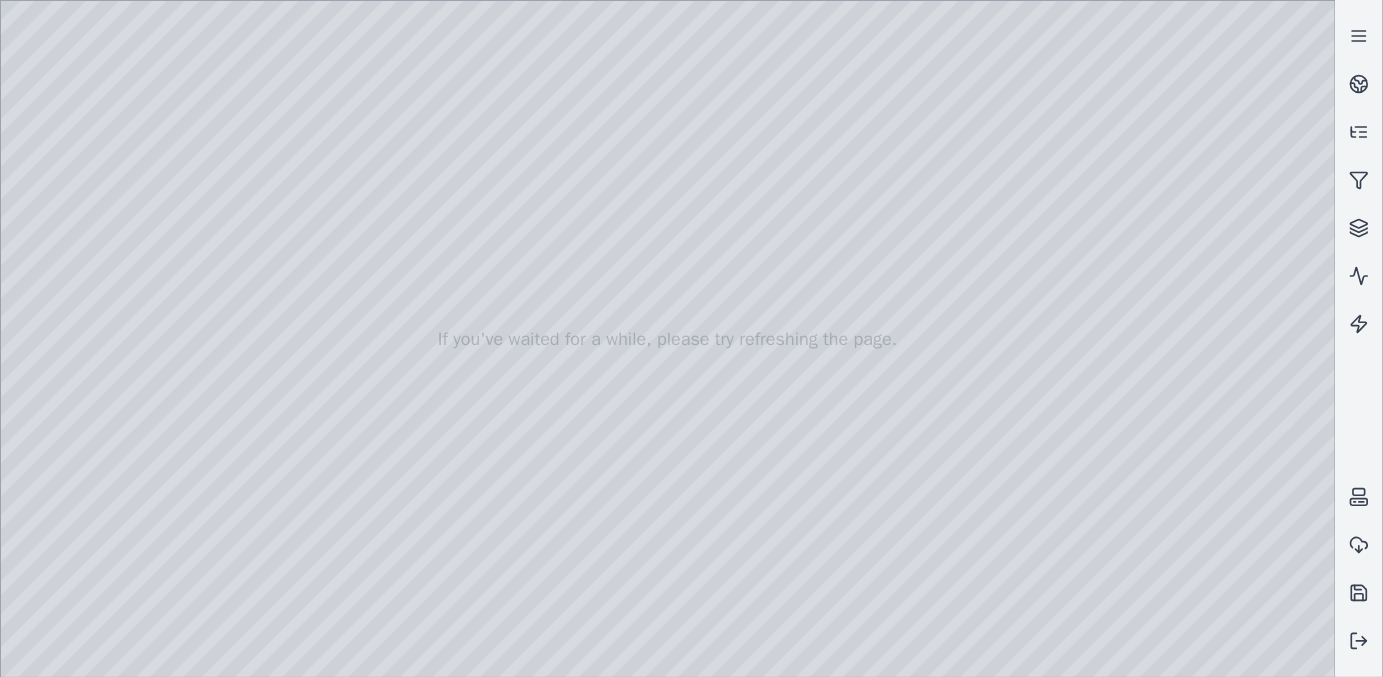 click at bounding box center [668, 339] 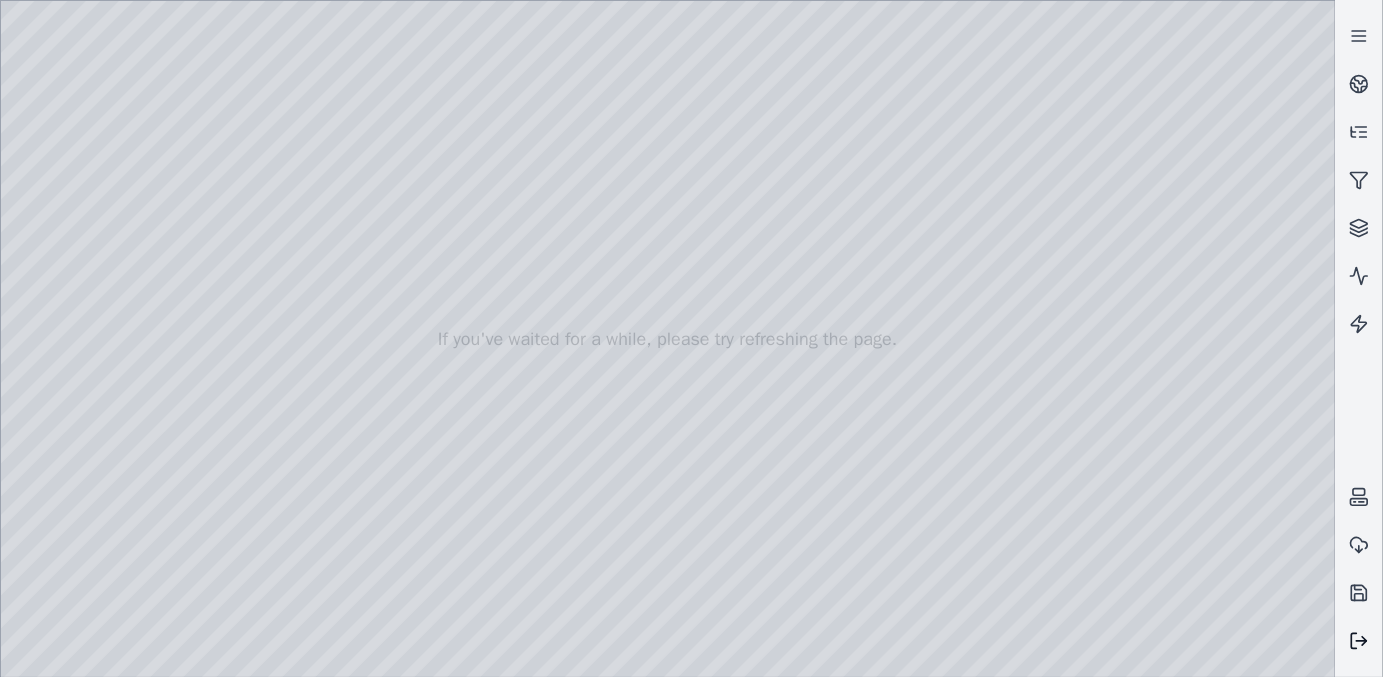 click 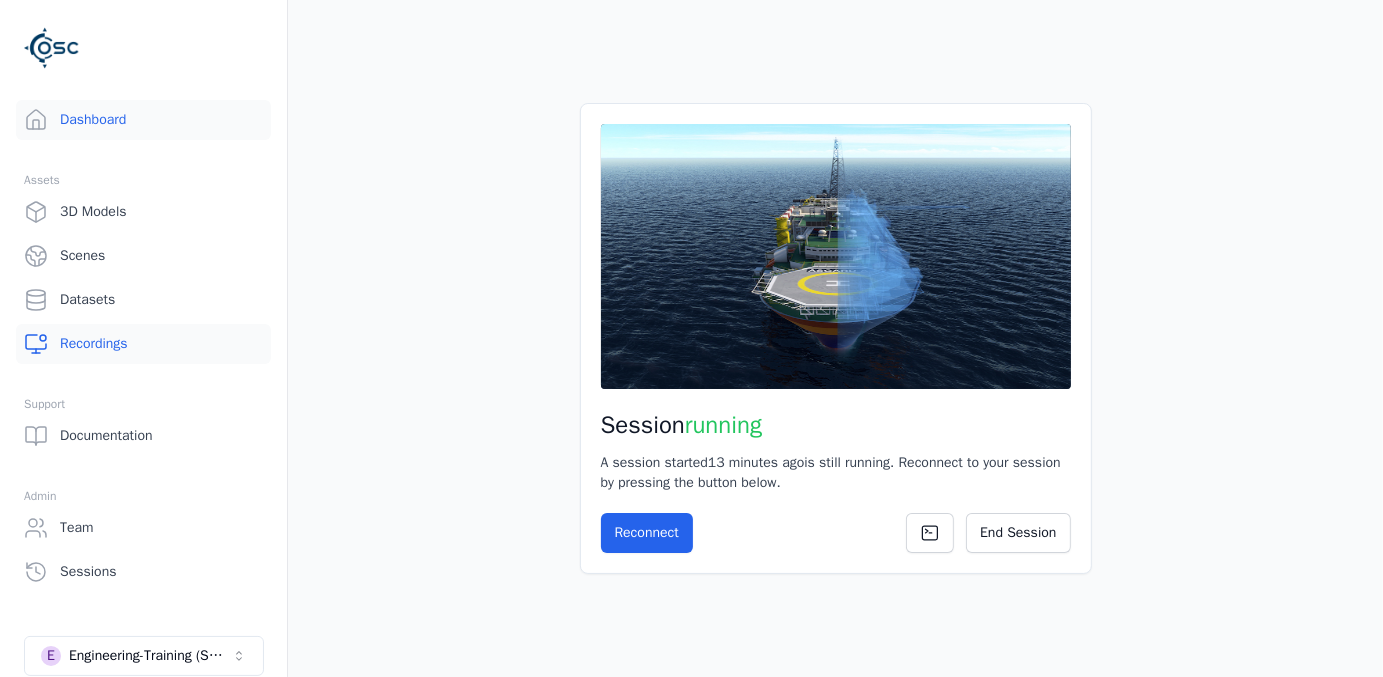 click on "Recordings" at bounding box center [143, 344] 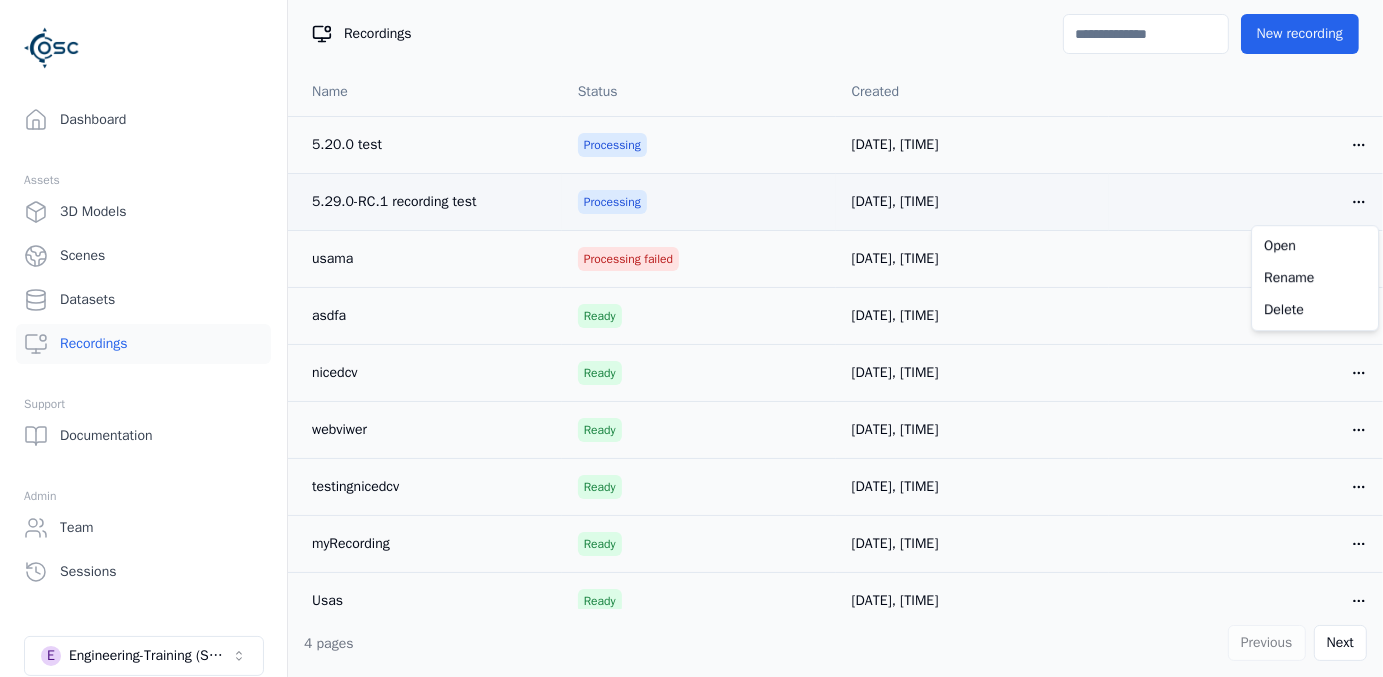 click on "Opt-in to analytics Would you like to help us improve our service by allowing us to collect analytics data about how you use our application? This data helps us understand usage patterns, troubleshoot issues, and make your experience better. For more information about what is collected and how it is used, please refer to our  Privacy Policy . Accept Decline Dashboard Assets 3D Models Scenes Datasets Recordings Support Documentation Admin Team Sessions E Engineering-Training (SSO Staging) Privacy | Cookies Recordings New recording Name Status Created 5.20.0 test Processing 01/08/2025, 08:55 Open menu 5.29.0-RC.1 recording test Processing 01/08/2025, 08:37 Open menu usama Processing failed 04/07/2025, 10:40 Open menu asdfa Ready 27/03/2025, 15:49 Open menu nicedcv Ready 09/01/2025, 20:25 Open menu webviwer Ready 09/01/2025, 20:24 Open menu testingnicedcv Ready 09/01/2025, 20:22 Open menu myRecording Ready 20/11/2024, 11:50 Open menu Usas Ready 07/11/2024, 15:47 Open menu barge Ready 07/11/2024, 13:38" at bounding box center [691, 338] 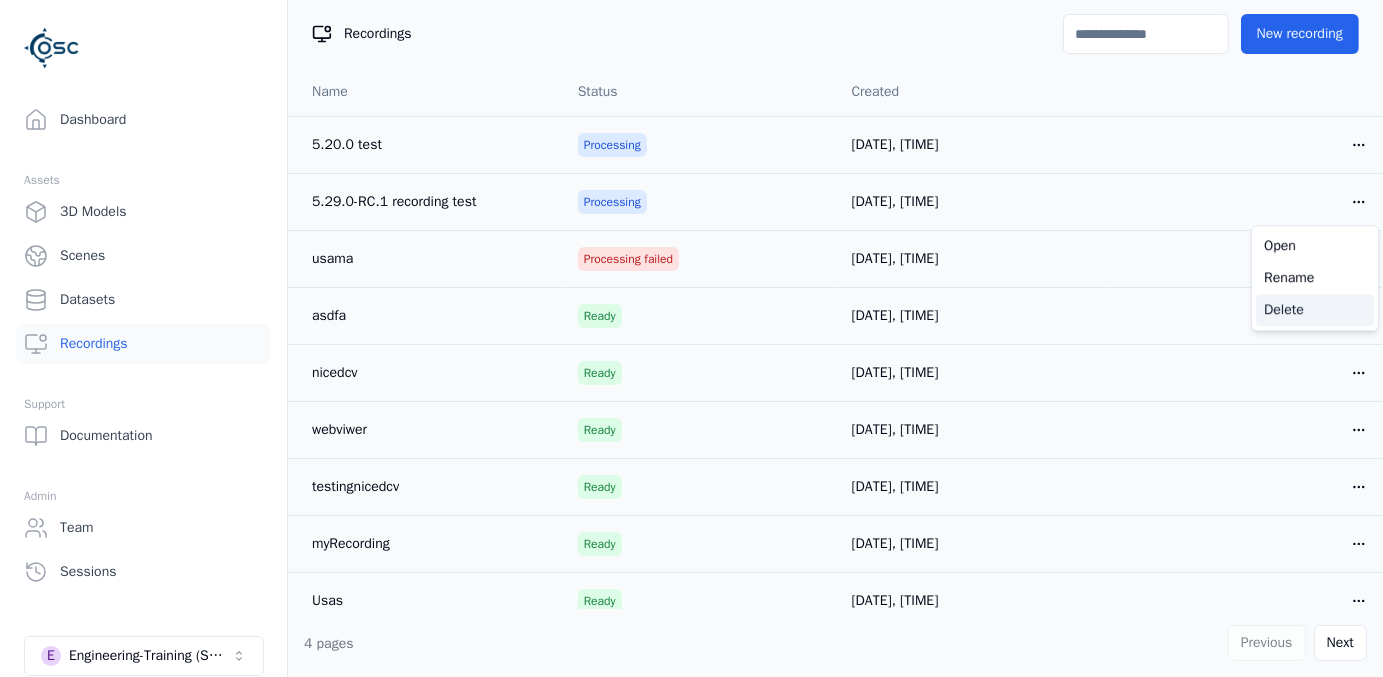 click on "Delete" at bounding box center (1315, 310) 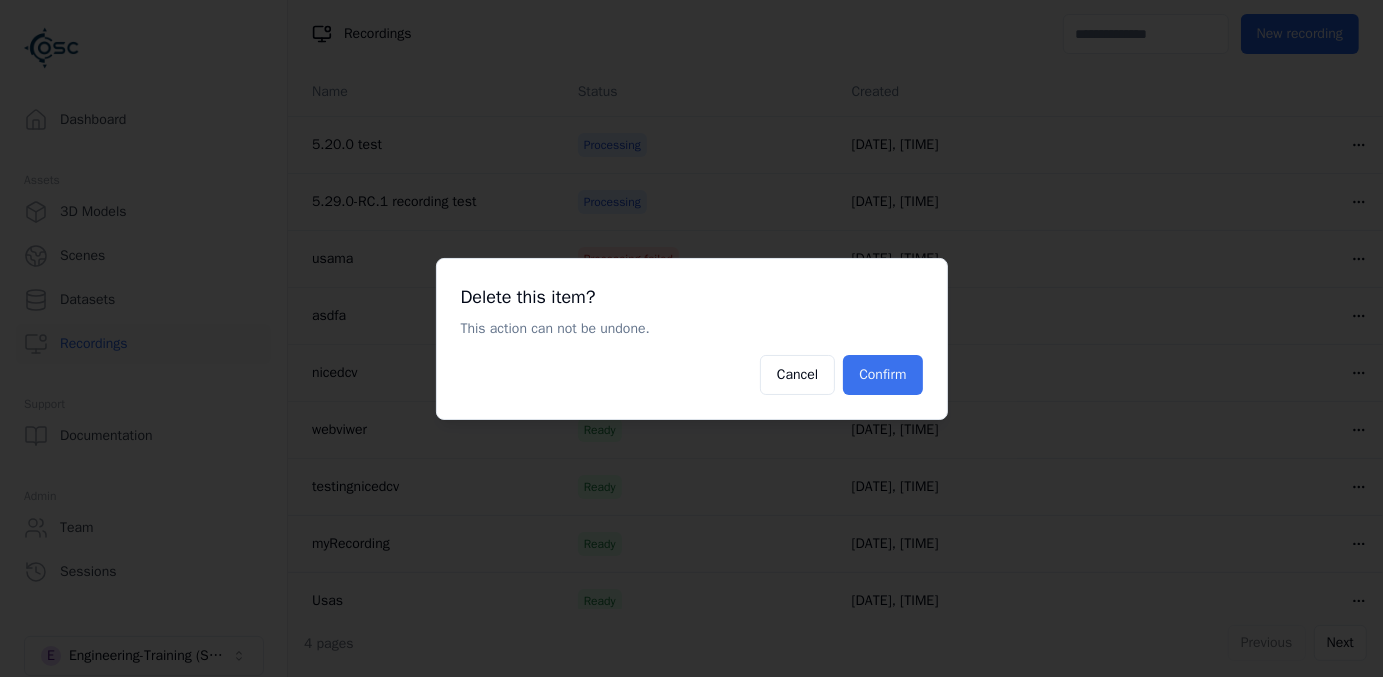 click on "Confirm" at bounding box center [882, 375] 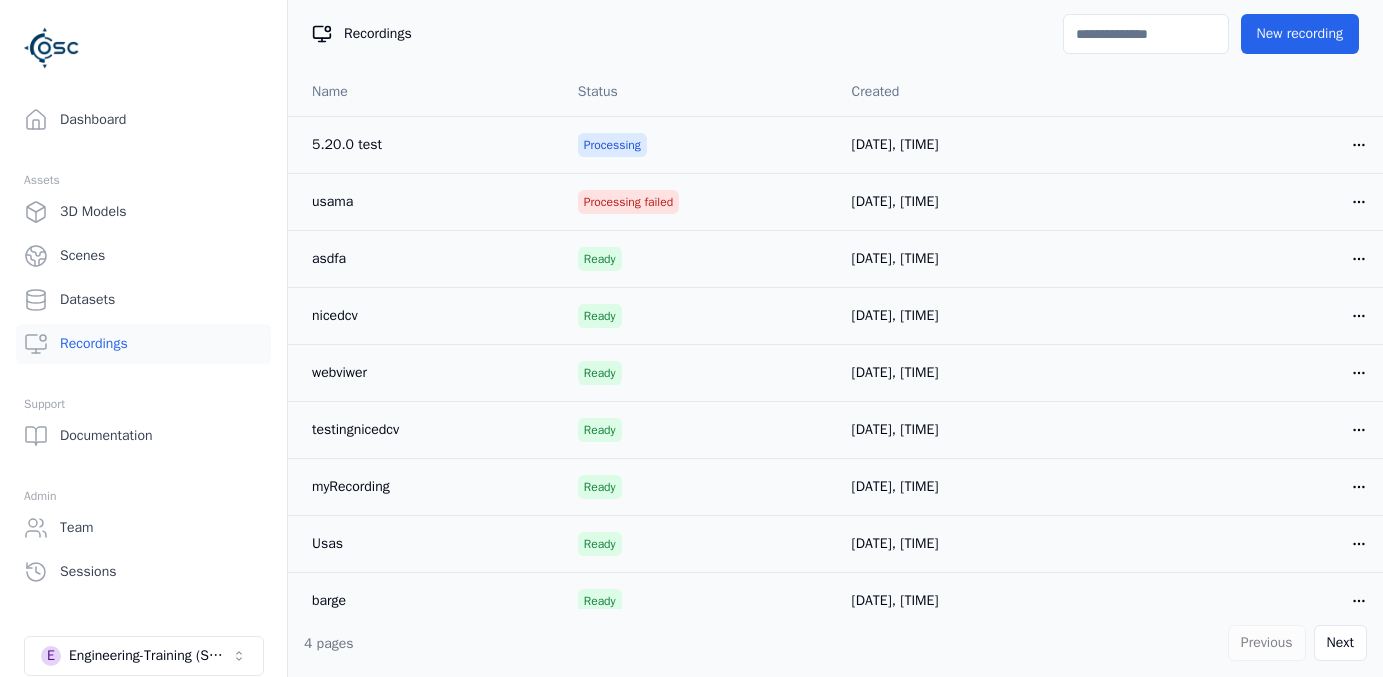 scroll, scrollTop: 0, scrollLeft: 0, axis: both 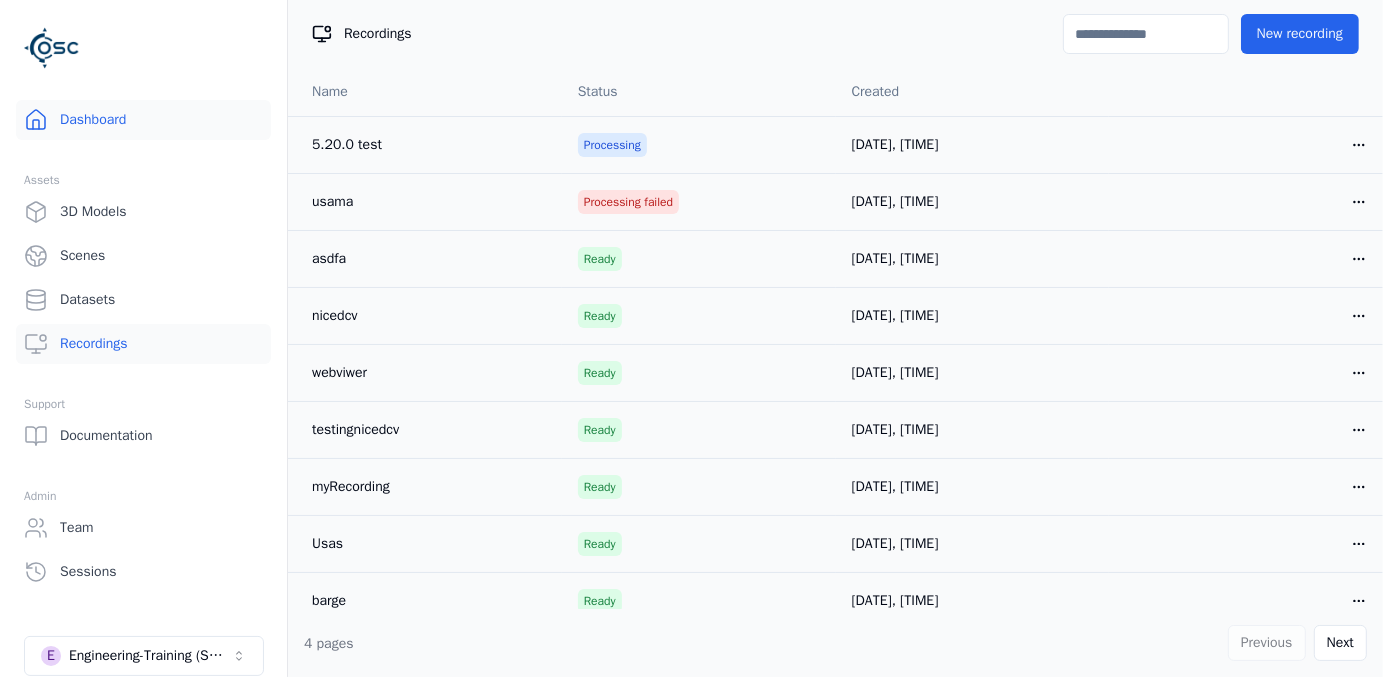 click on "Dashboard" at bounding box center (143, 120) 